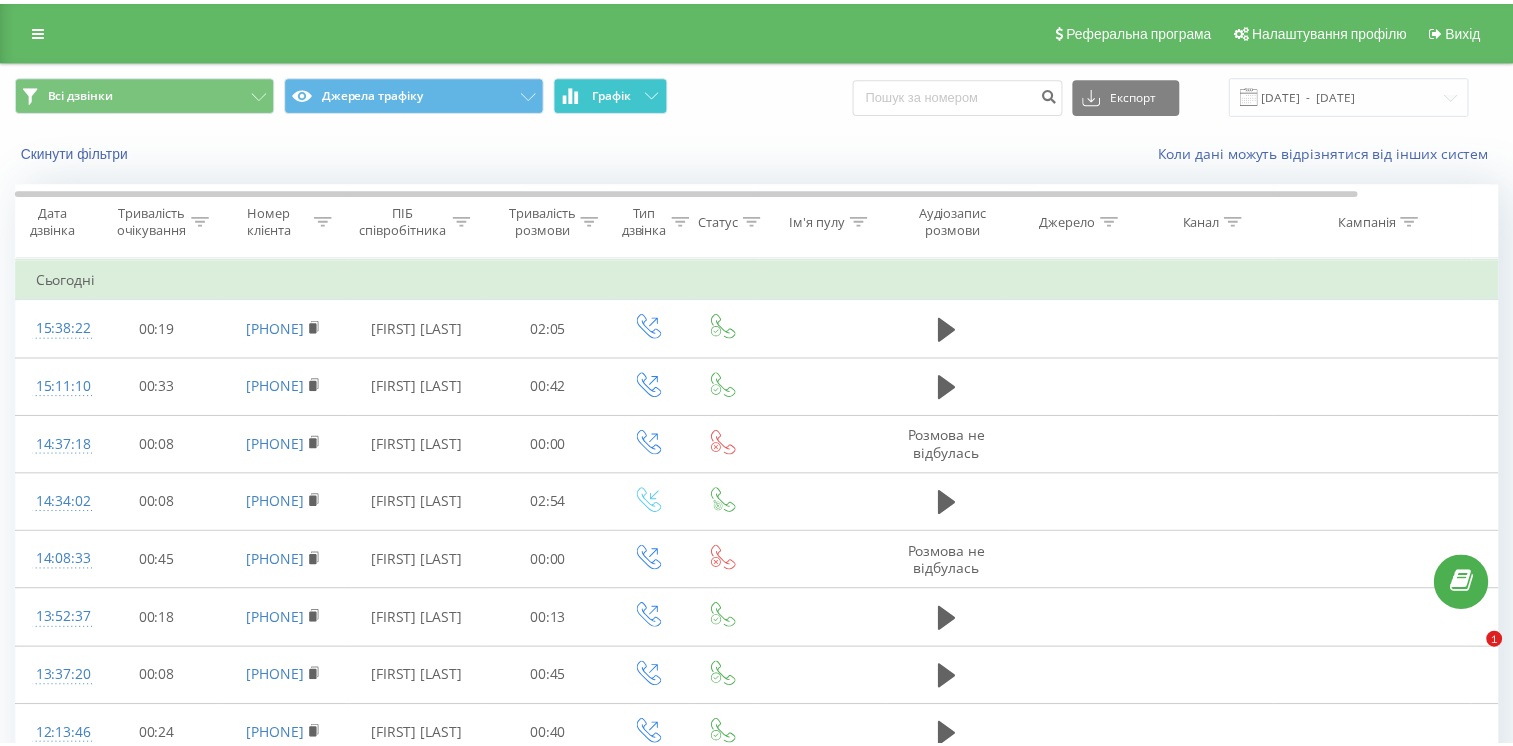 scroll, scrollTop: 0, scrollLeft: 0, axis: both 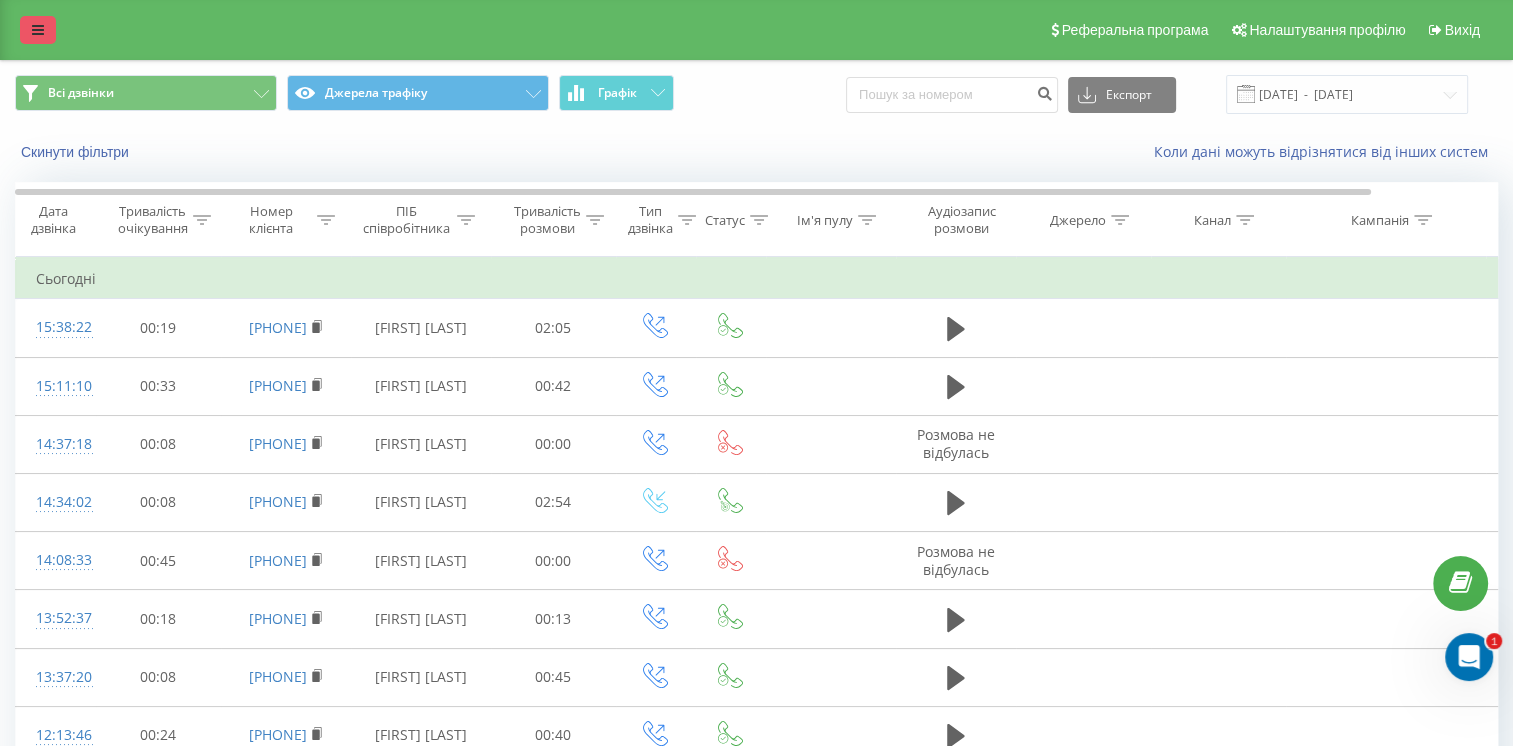click at bounding box center (38, 30) 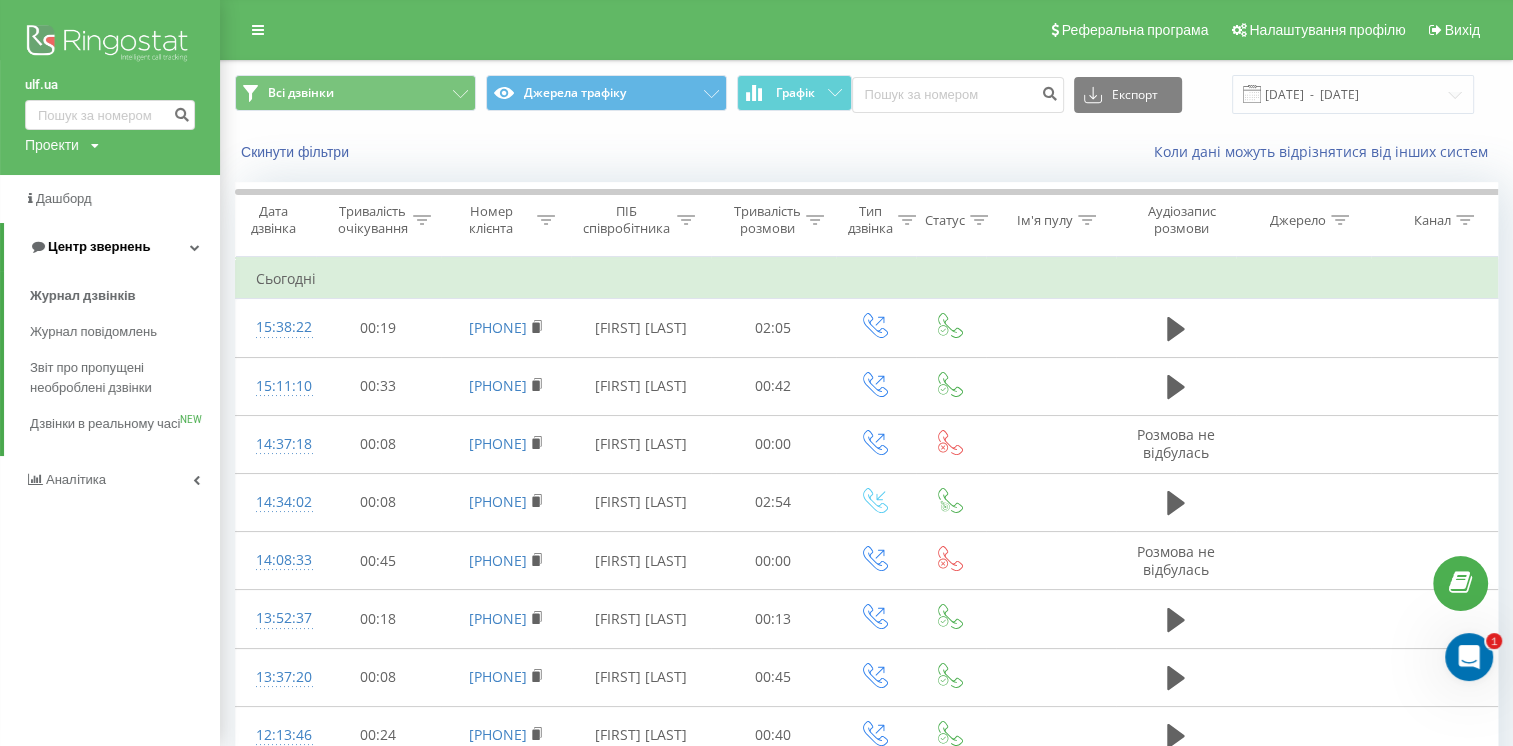 click on "Центр звернень" at bounding box center [89, 247] 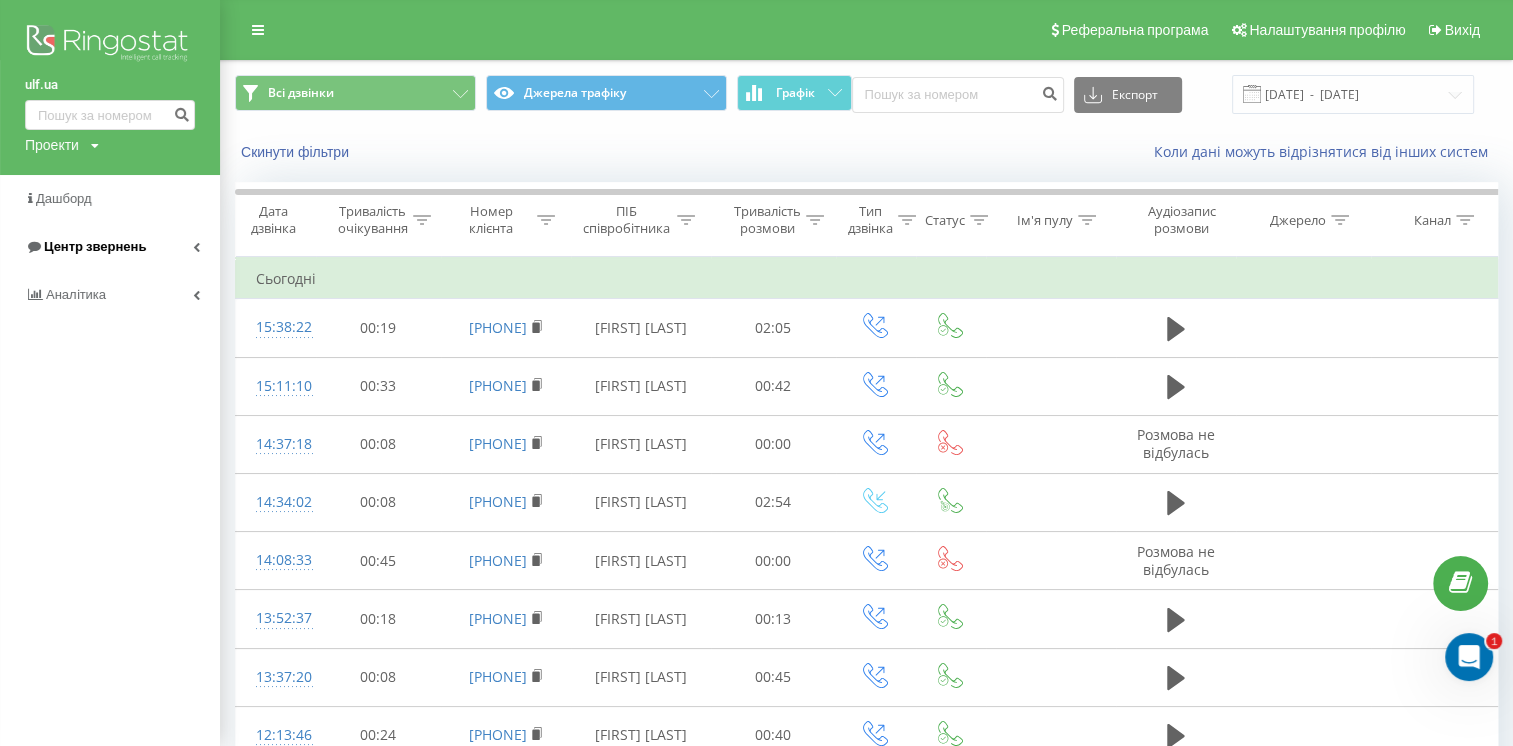 click on "Центр звернень" at bounding box center [110, 247] 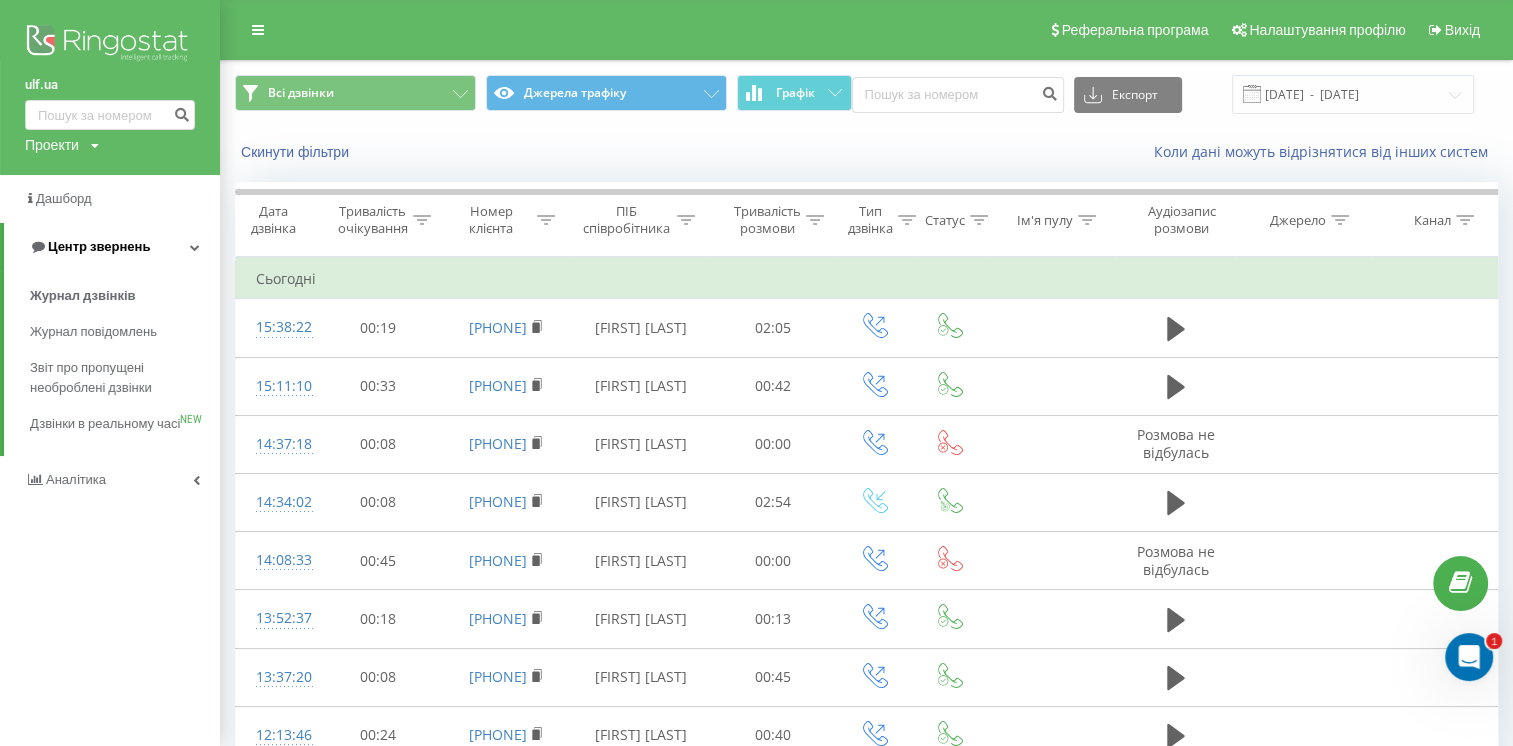 click at bounding box center (195, 247) 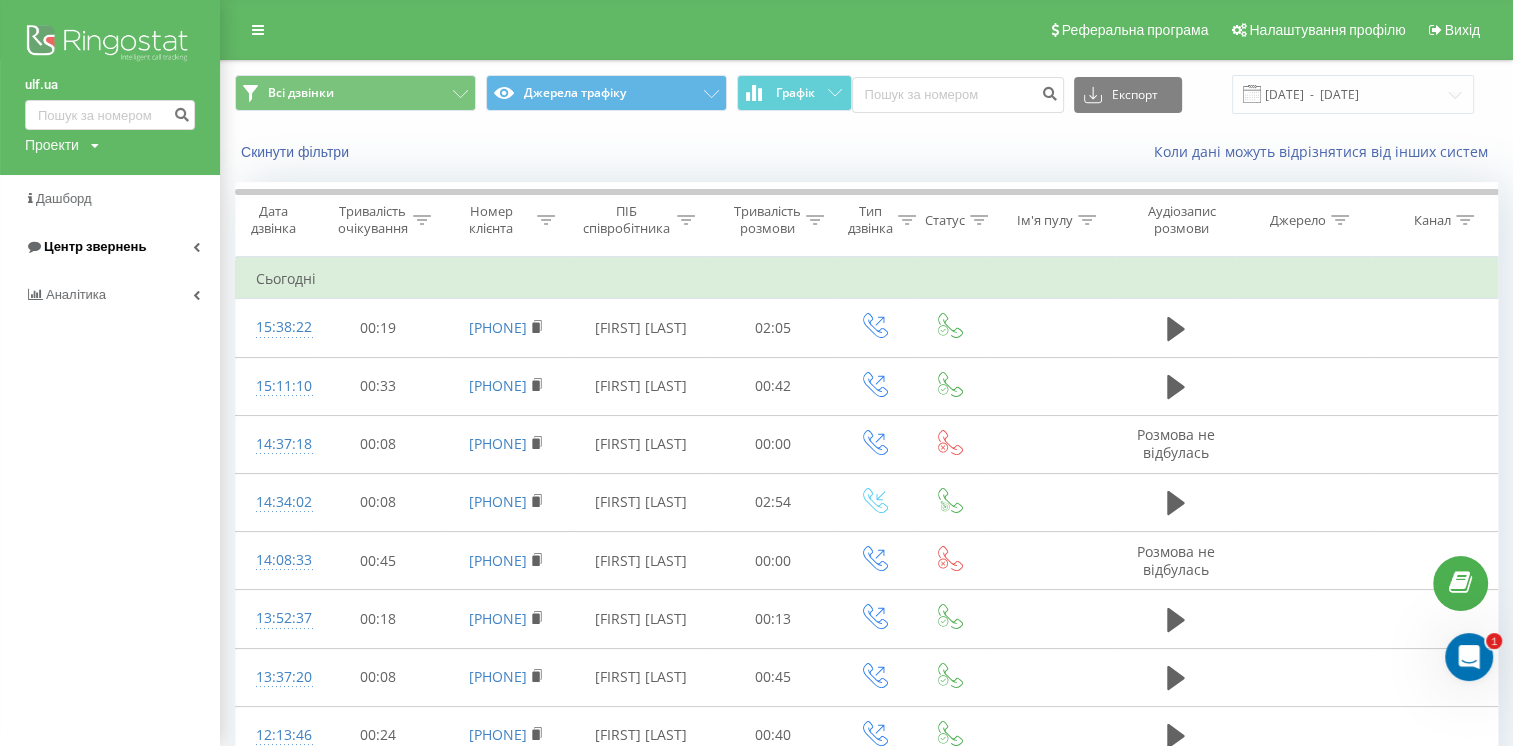 click at bounding box center (196, 247) 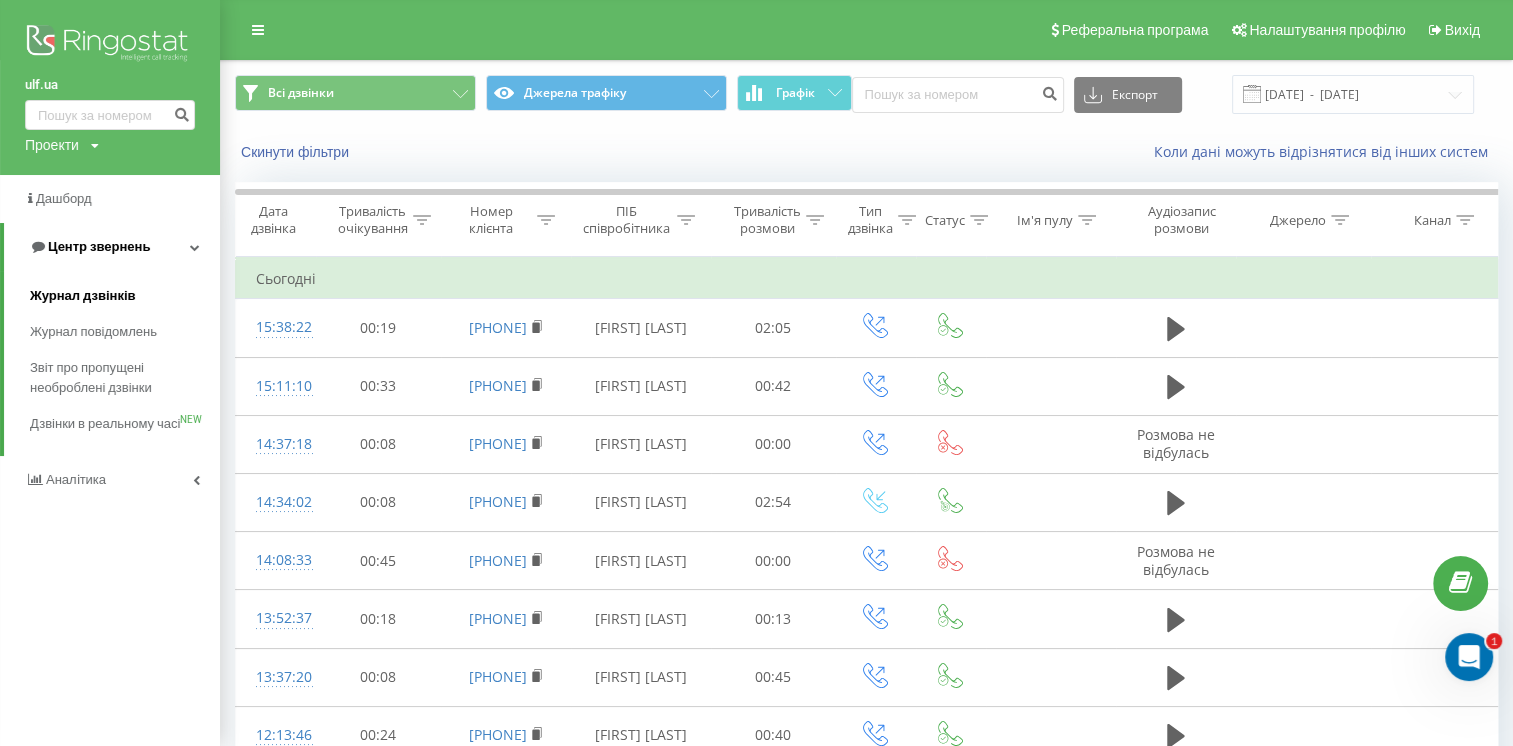 click on "Журнал дзвінків" at bounding box center [125, 296] 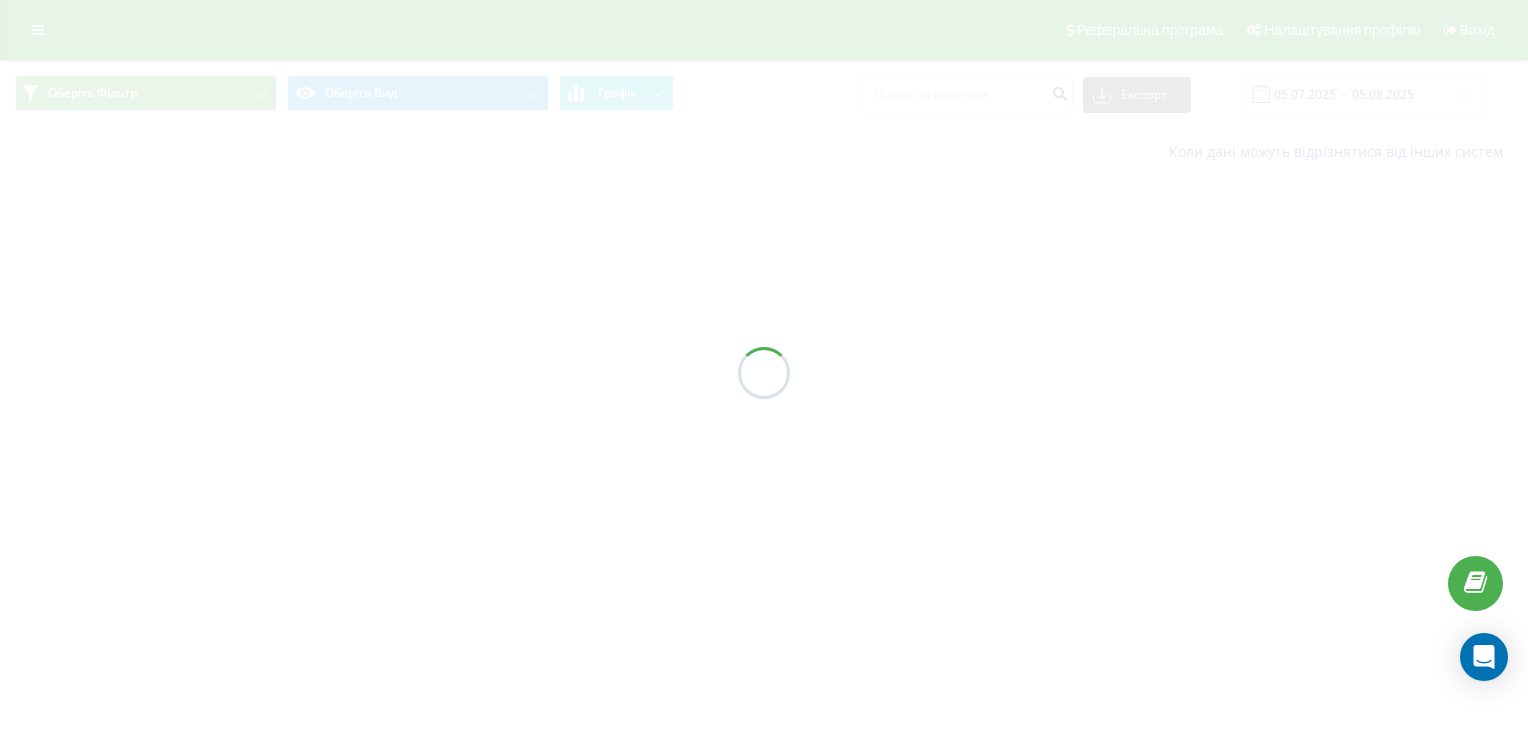 scroll, scrollTop: 0, scrollLeft: 0, axis: both 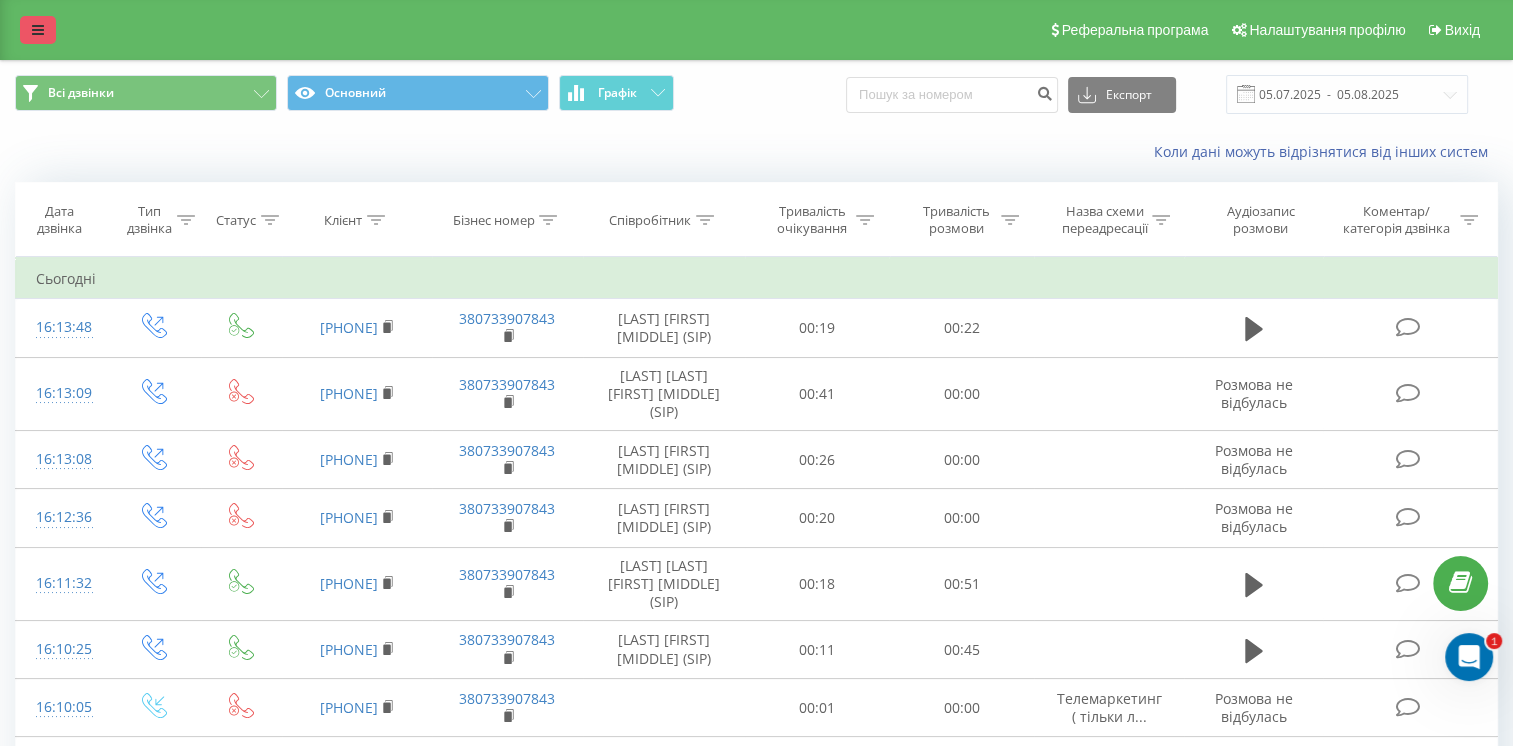 click at bounding box center (38, 30) 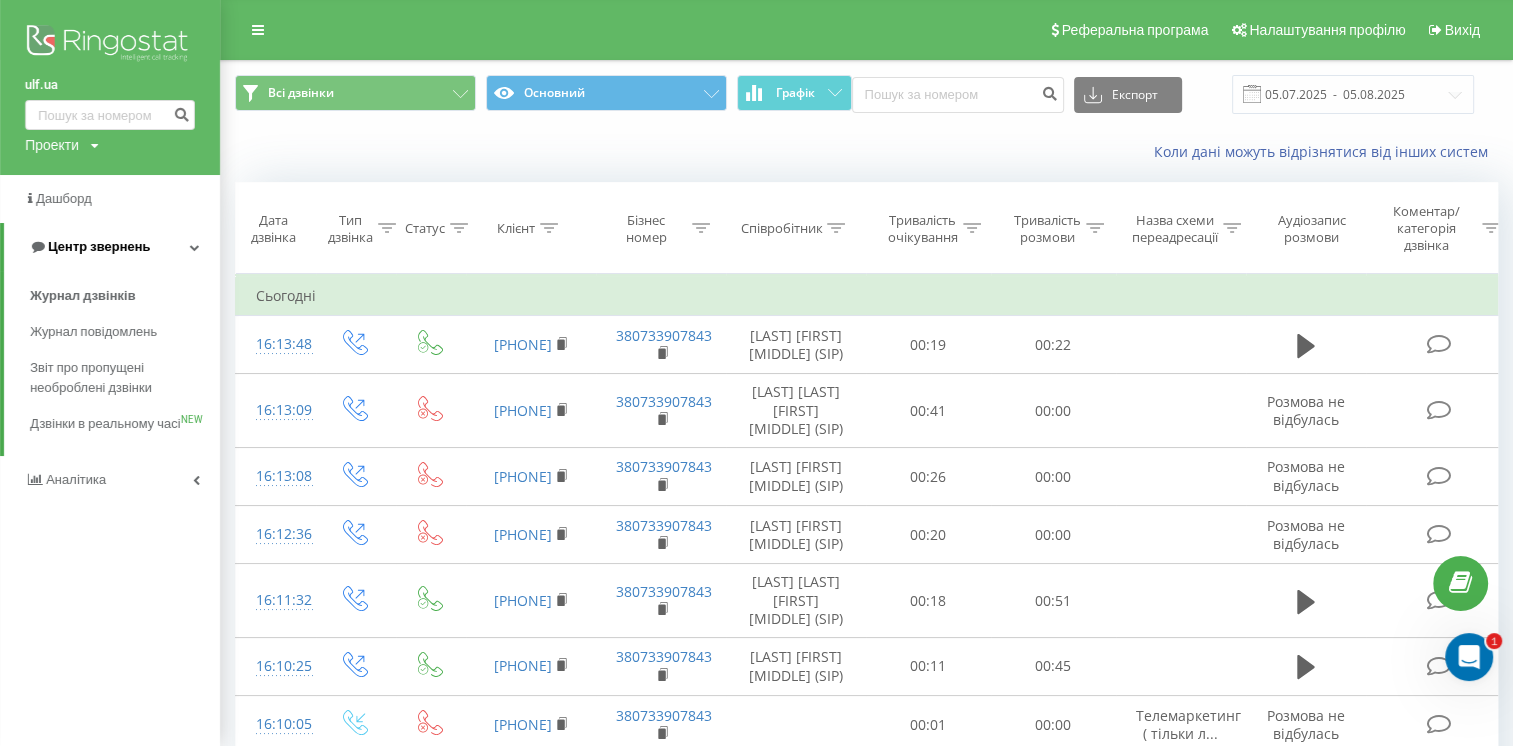 click on "Центр звернень" at bounding box center (99, 246) 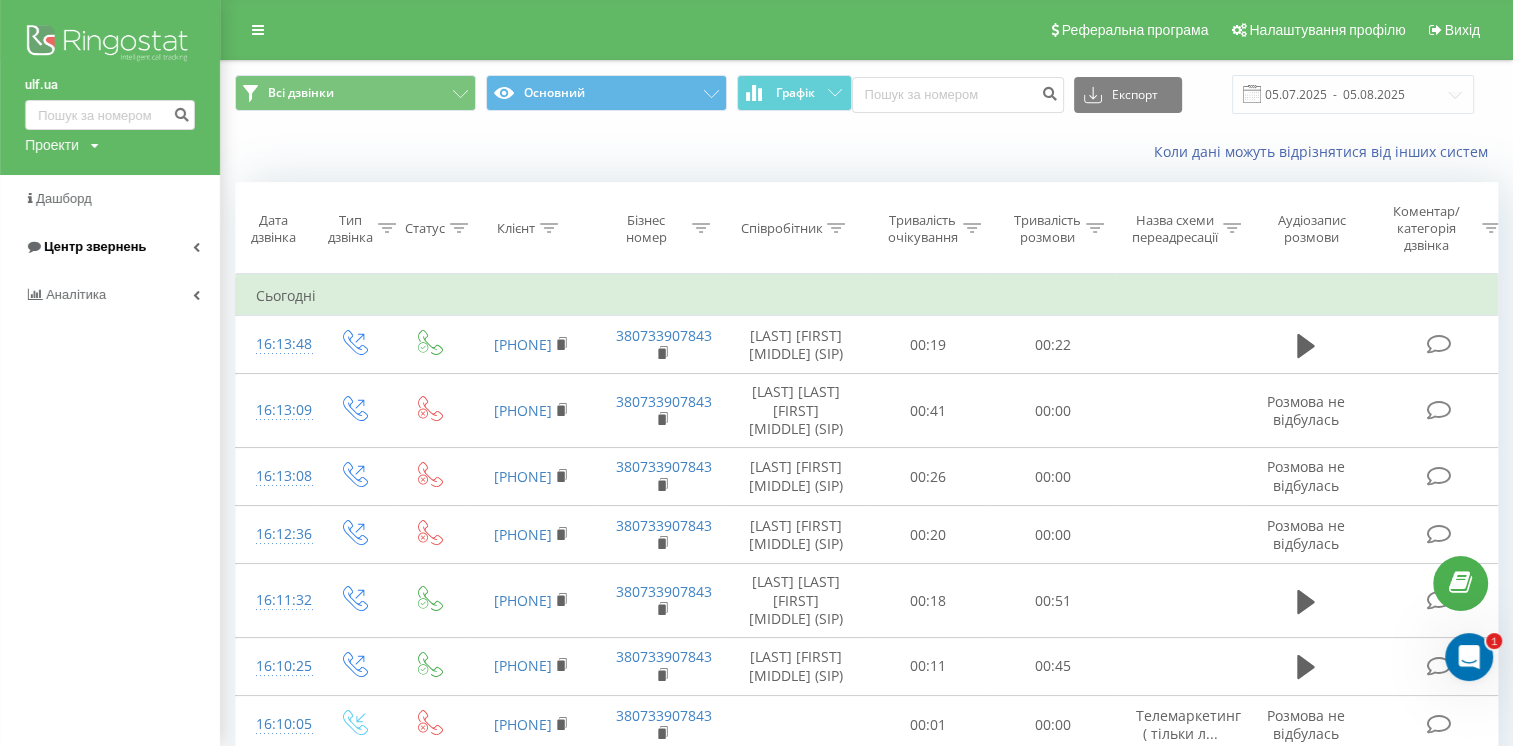 click on "Центр звернень" at bounding box center (95, 246) 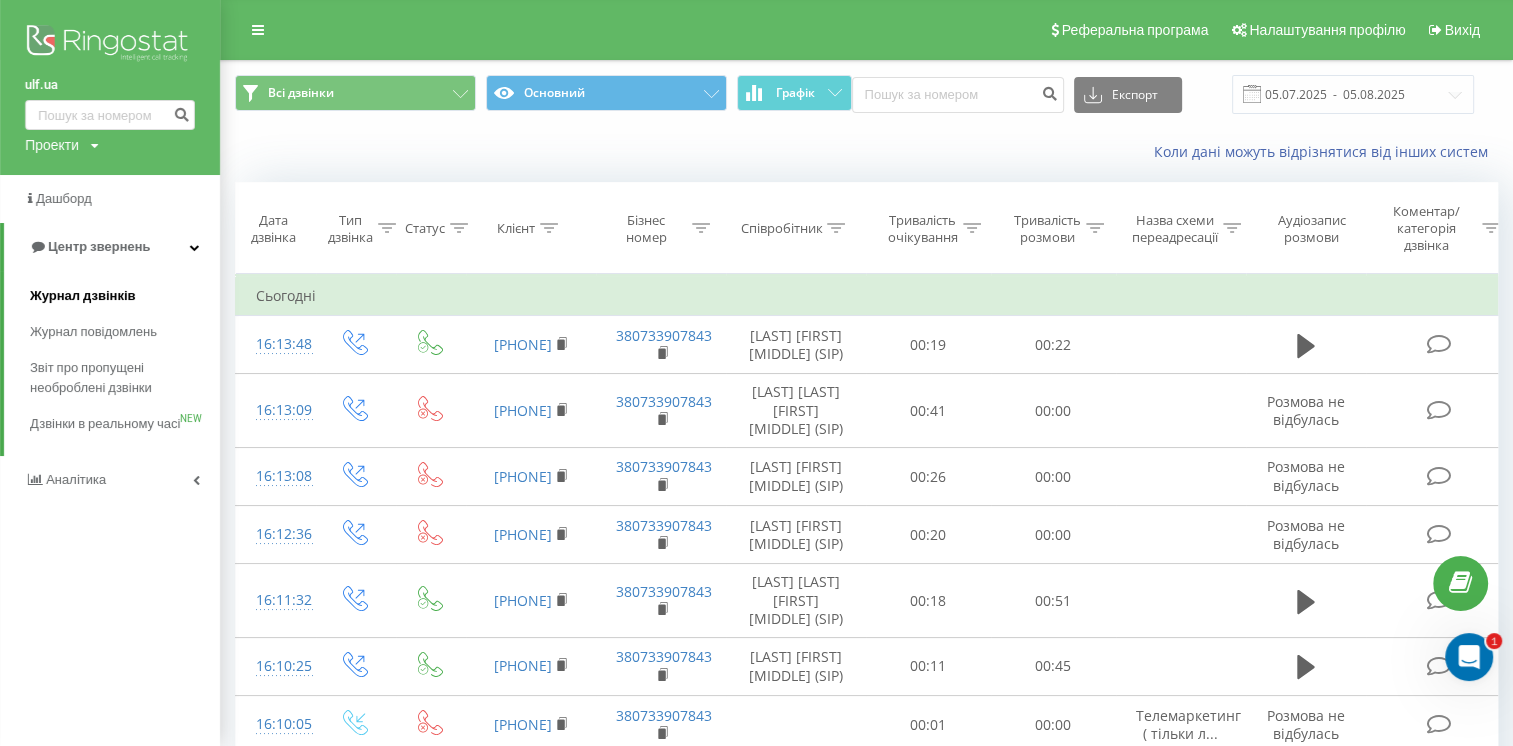 click on "Журнал дзвінків" at bounding box center (83, 296) 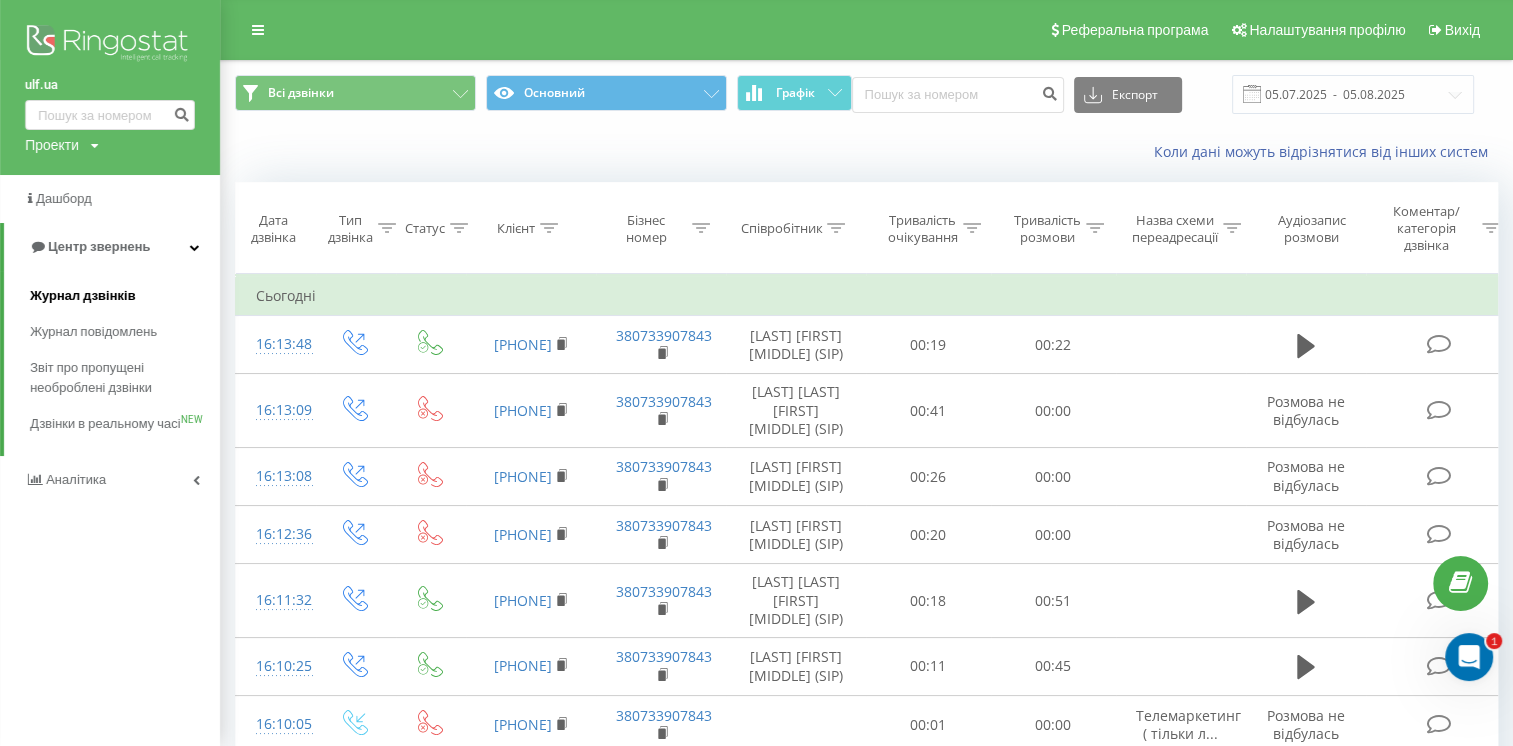 click on "Журнал дзвінків" at bounding box center [83, 296] 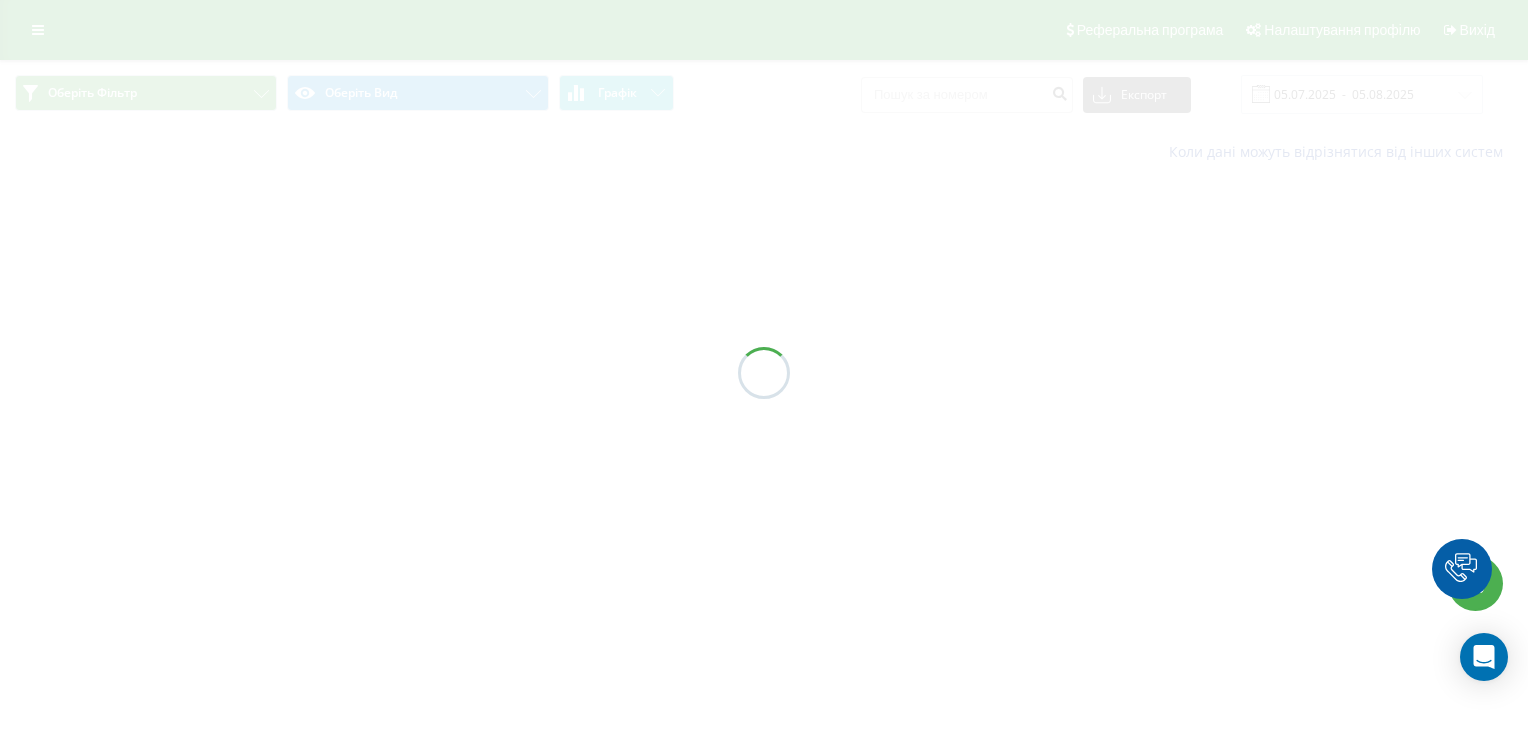 scroll, scrollTop: 0, scrollLeft: 0, axis: both 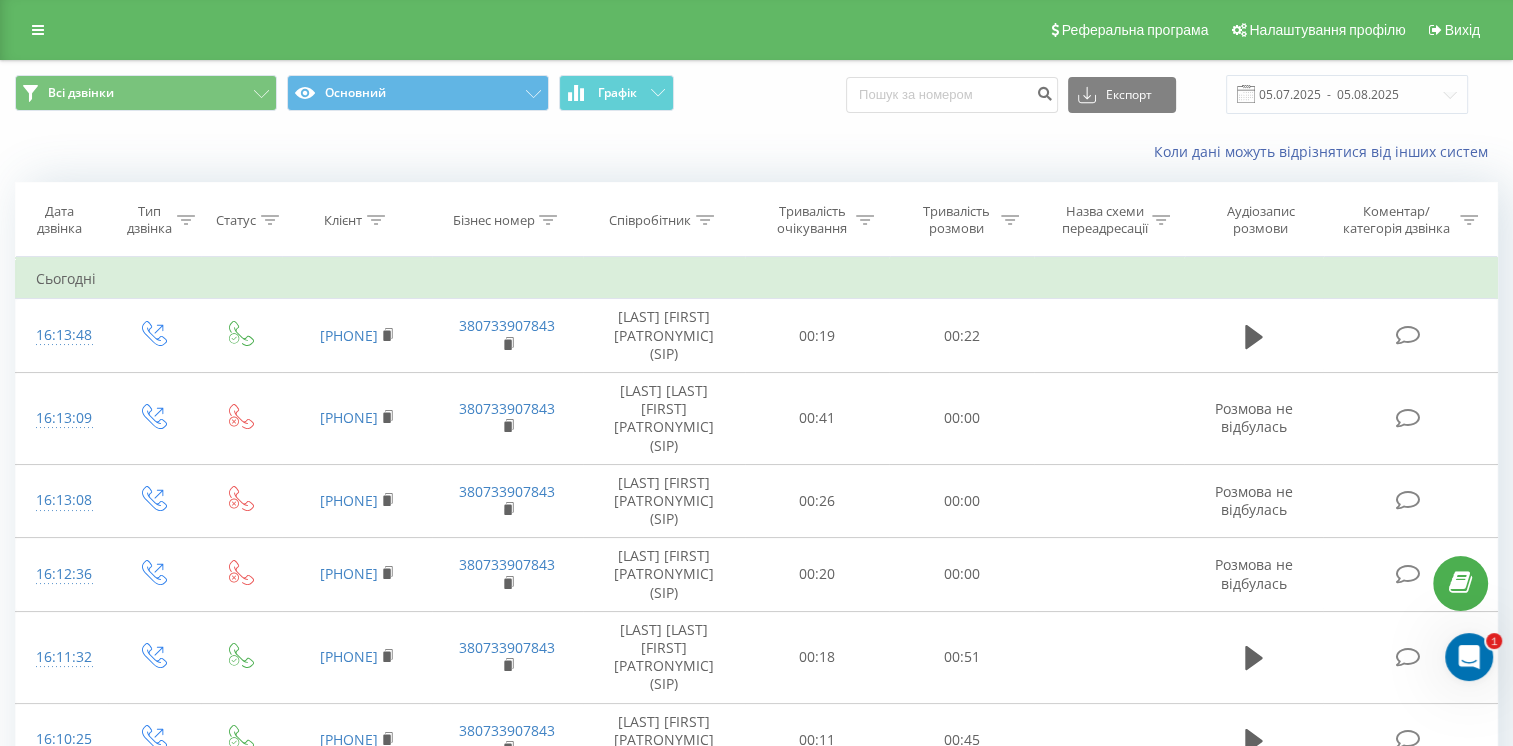 click on "Співробітник" at bounding box center [664, 220] 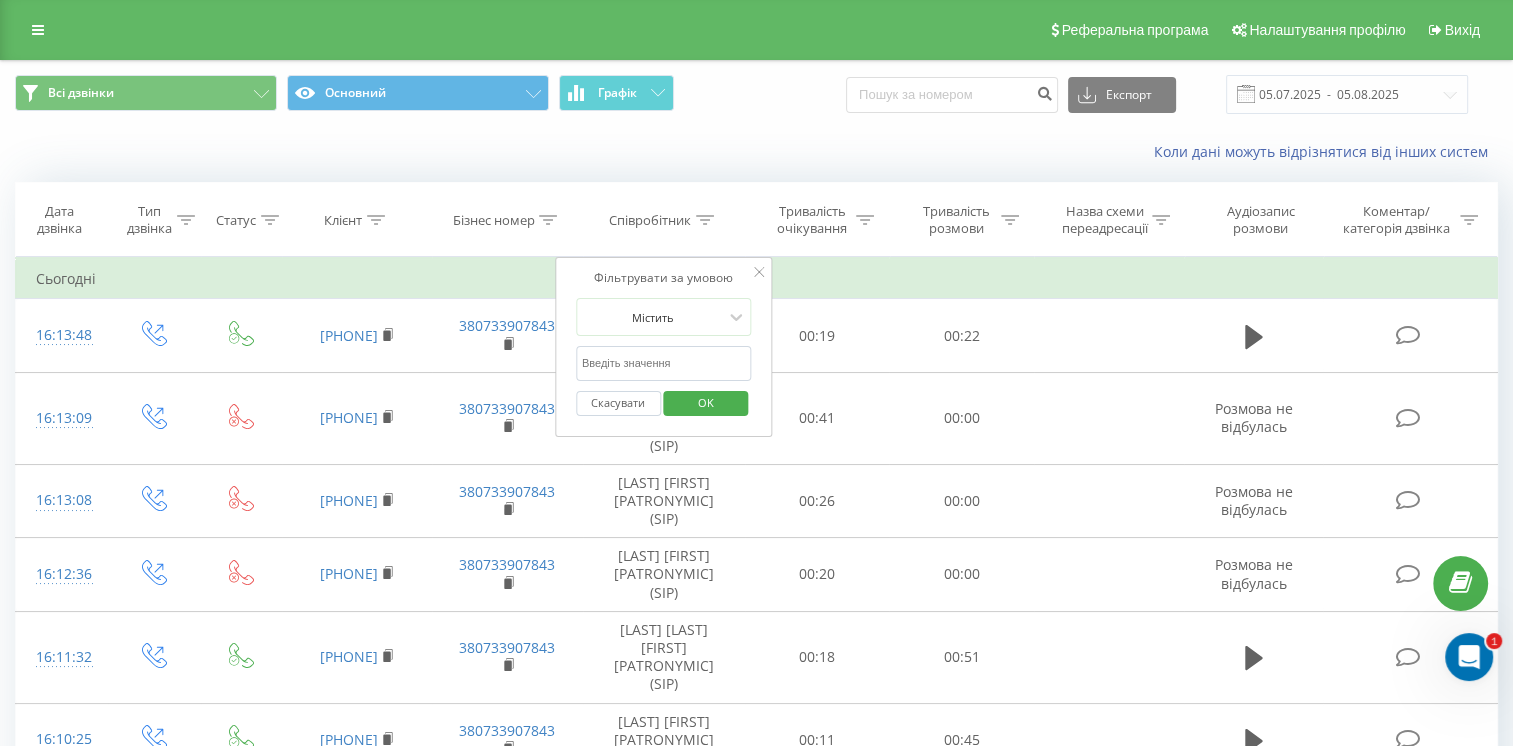 click at bounding box center [664, 363] 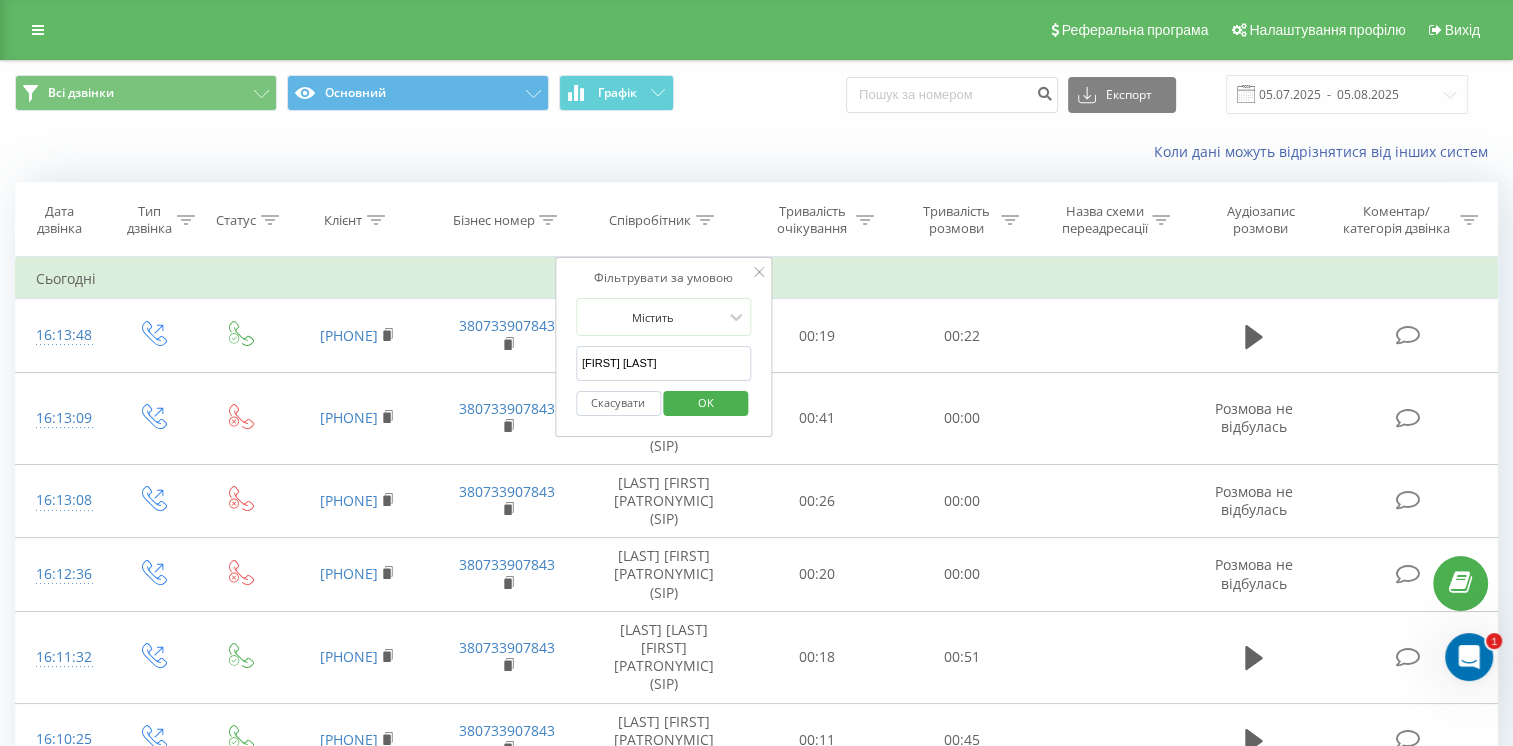 click on "OK" at bounding box center (706, 402) 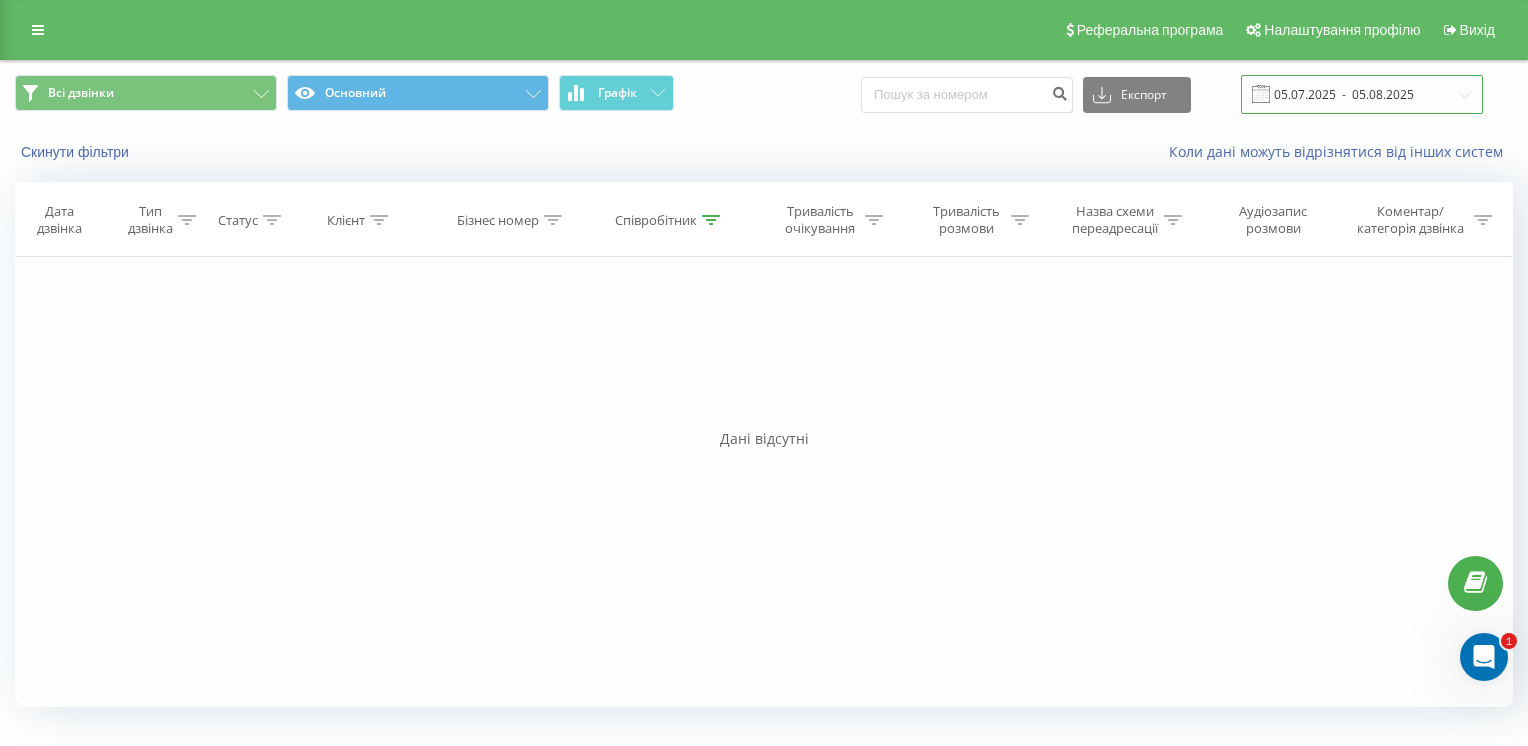 click on "05.07.2025  -  05.08.2025" at bounding box center (1362, 94) 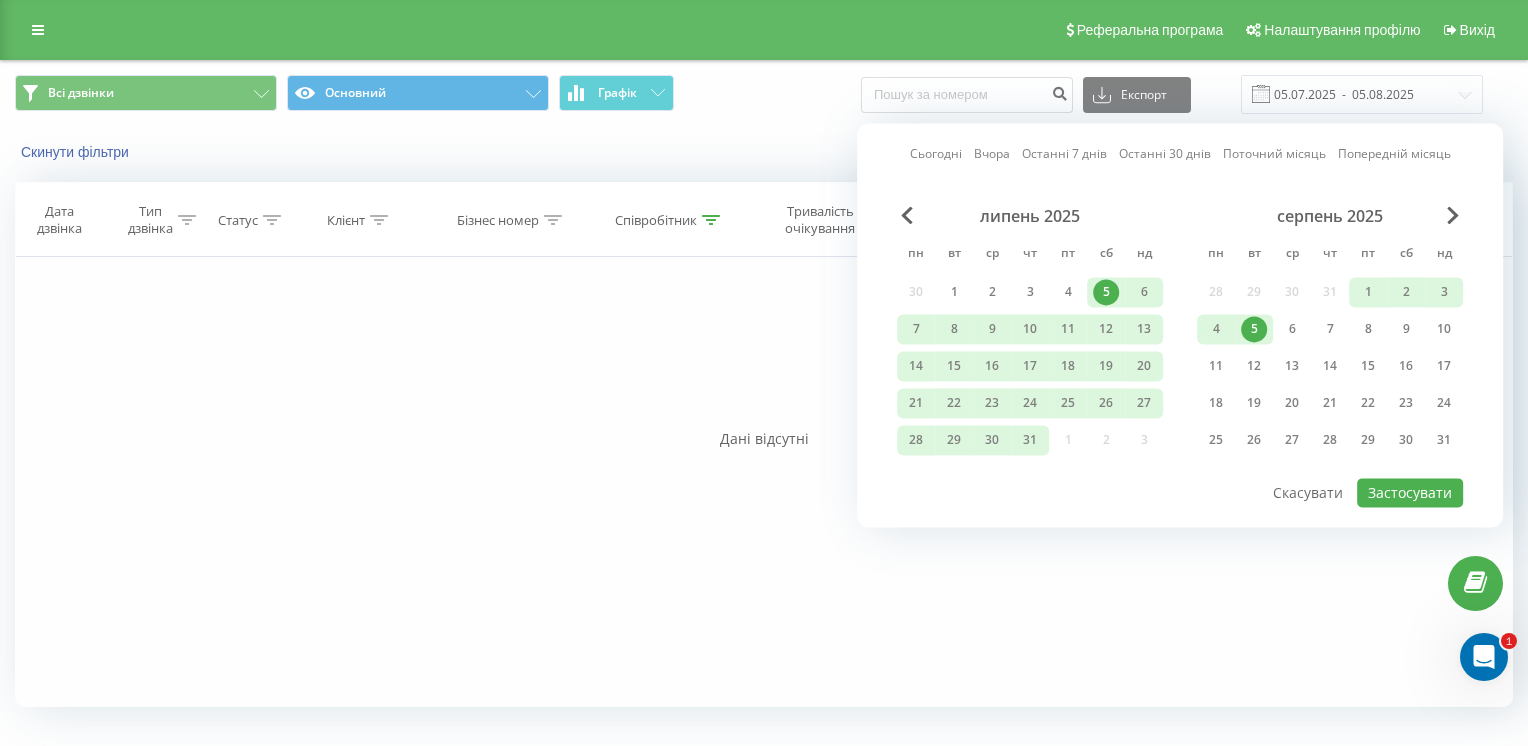 click on "Фільтрувати за умовою Дорівнює Введіть значення Скасувати OK Фільтрувати за умовою Дорівнює Введіть значення Скасувати OK Фільтрувати за умовою Містить Скасувати OK Фільтрувати за умовою Містить Скасувати OK Фільтрувати за умовою Містить [FIRST] [LAST] Скасувати OK Фільтрувати за умовою Дорівнює Скасувати OK Фільтрувати за умовою Дорівнює Скасувати OK Фільтрувати за умовою Містить Скасувати OK Фільтрувати за умовою Дорівнює Введіть значення Скасувати OK" at bounding box center [764, 482] 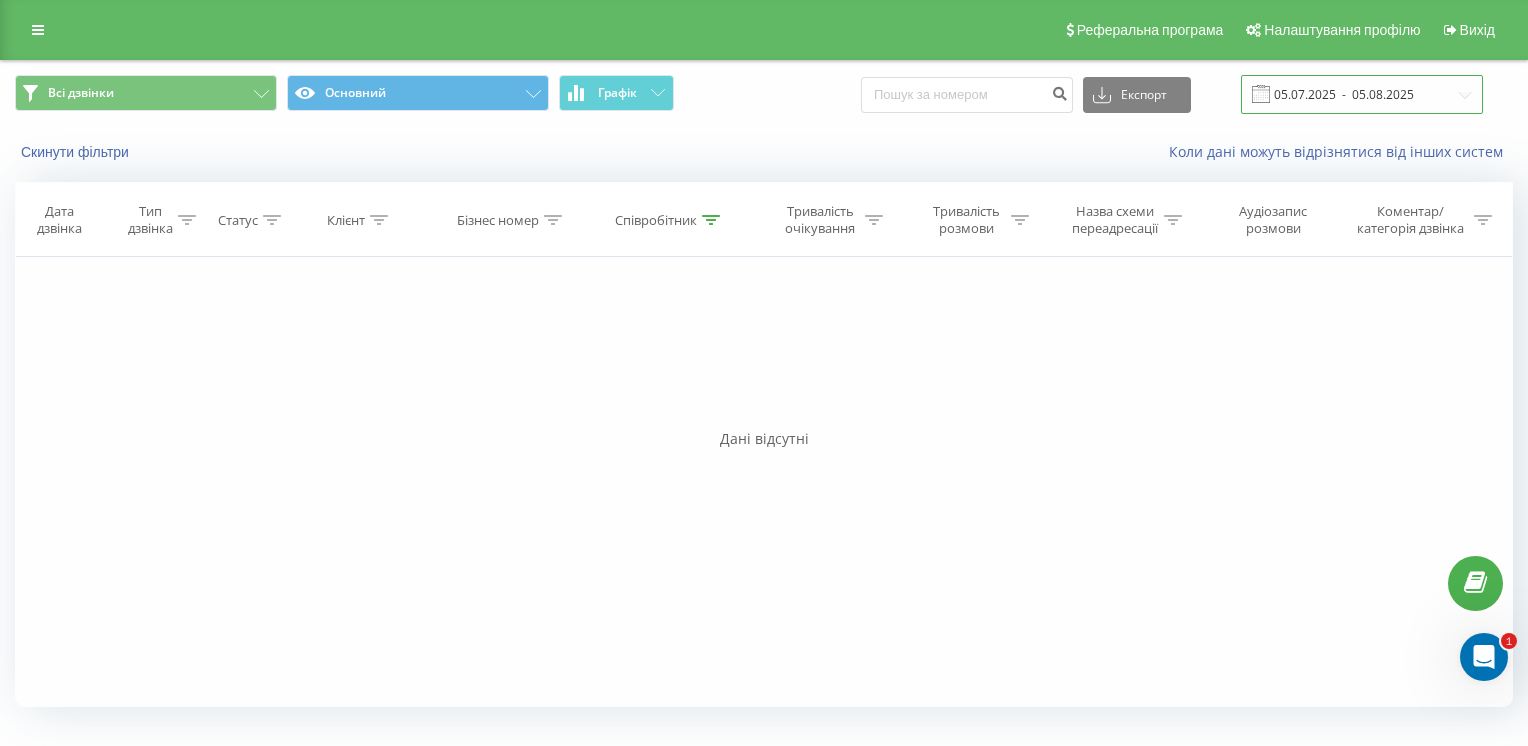 click on "05.07.2025  -  05.08.2025" at bounding box center [1362, 94] 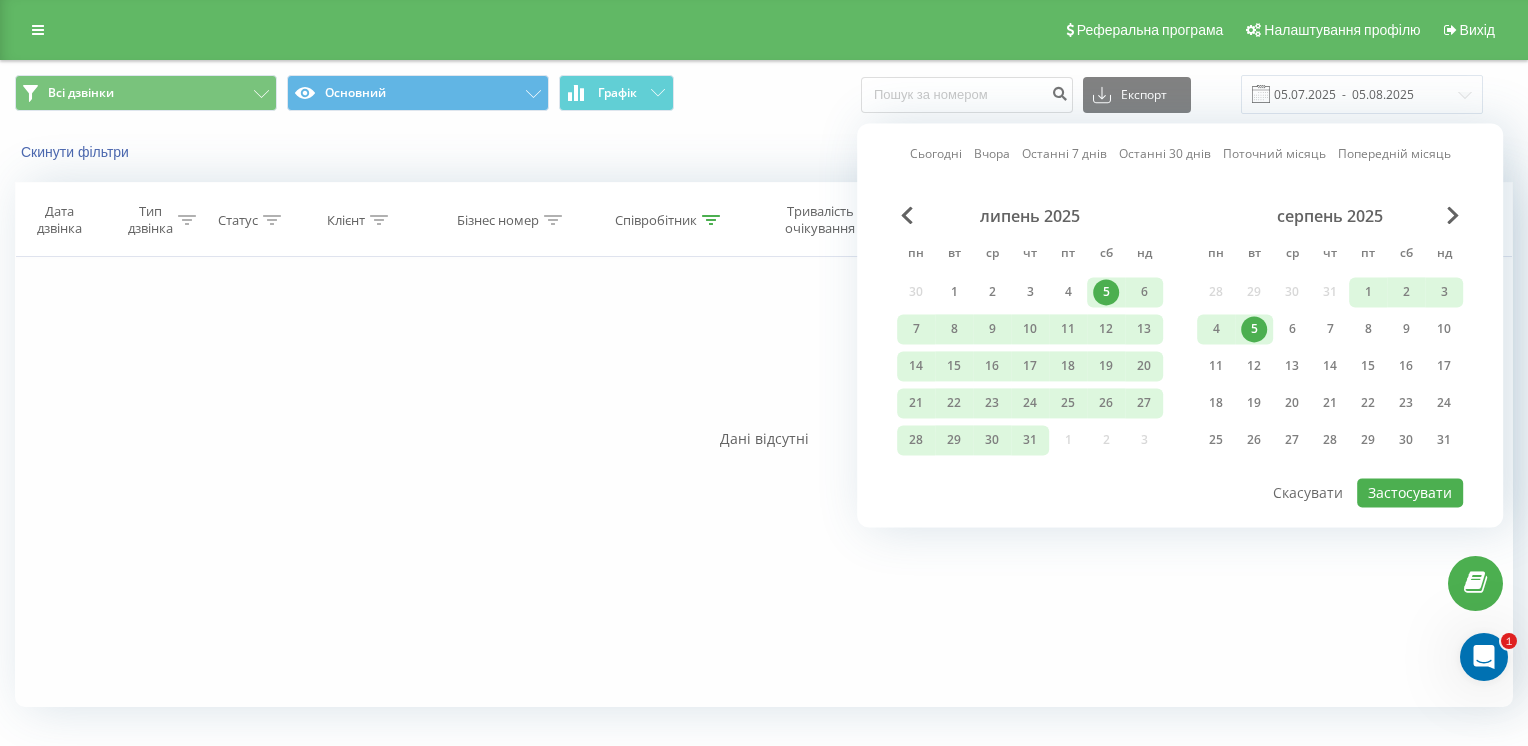 click on "Фільтрувати за умовою Дорівнює Введіть значення Скасувати OK Фільтрувати за умовою Дорівнює Введіть значення Скасувати OK Фільтрувати за умовою Містить Скасувати OK Фільтрувати за умовою Містить Скасувати OK Фільтрувати за умовою Містить [FIRST] [LAST] Скасувати OK Фільтрувати за умовою Дорівнює Скасувати OK Фільтрувати за умовою Дорівнює Скасувати OK Фільтрувати за умовою Містить Скасувати OK Фільтрувати за умовою Дорівнює Введіть значення Скасувати OK" at bounding box center (764, 482) 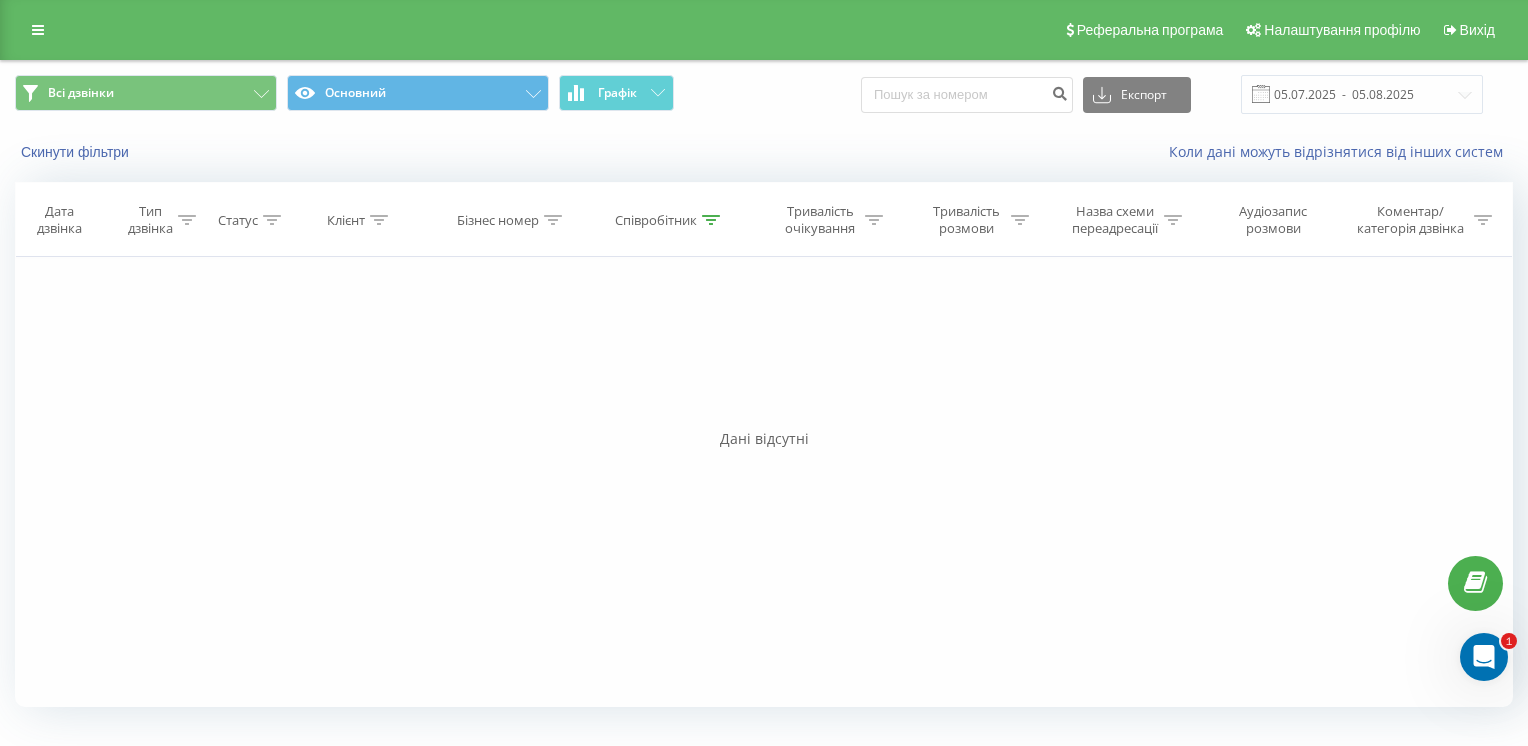 click on "Співробітник" at bounding box center [671, 220] 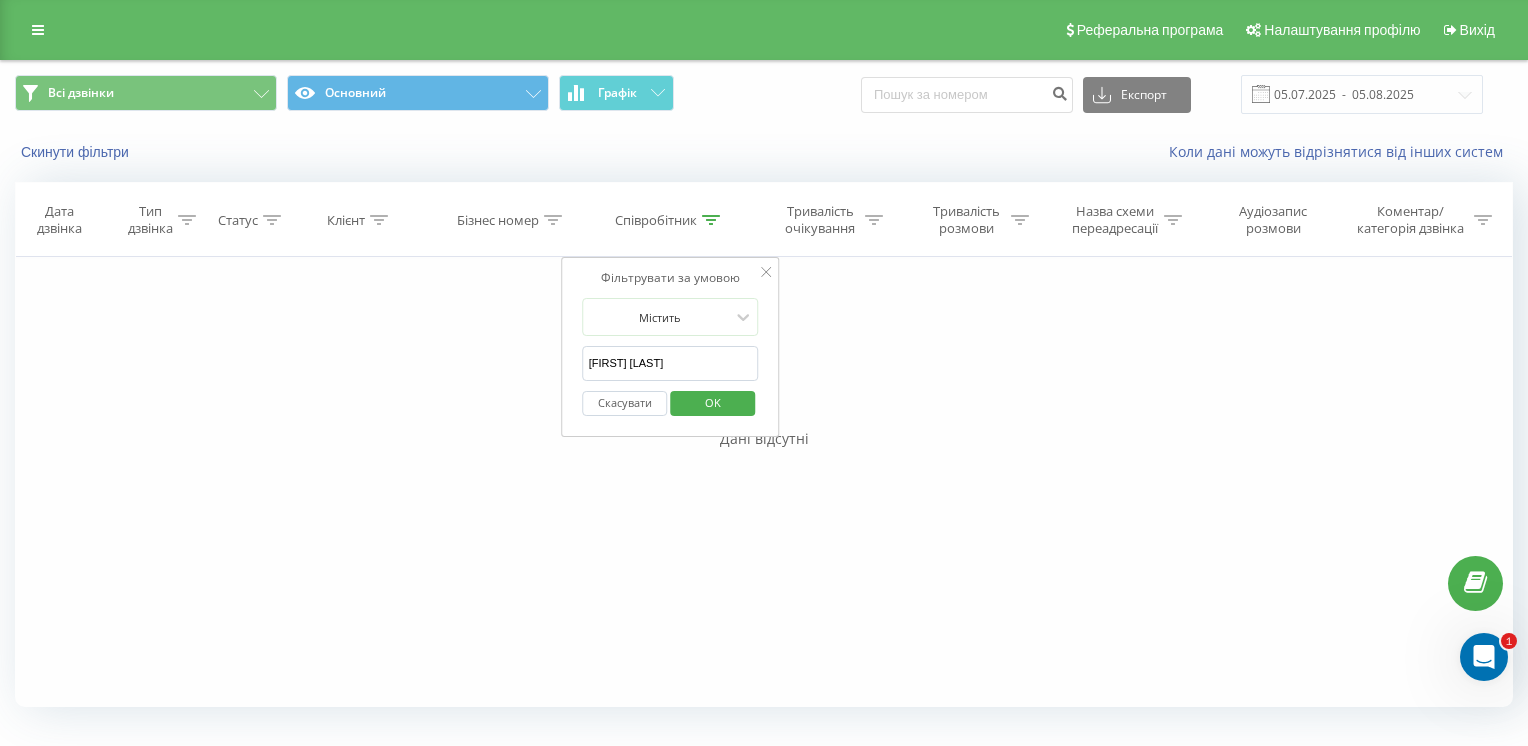 click on "OK" at bounding box center (713, 402) 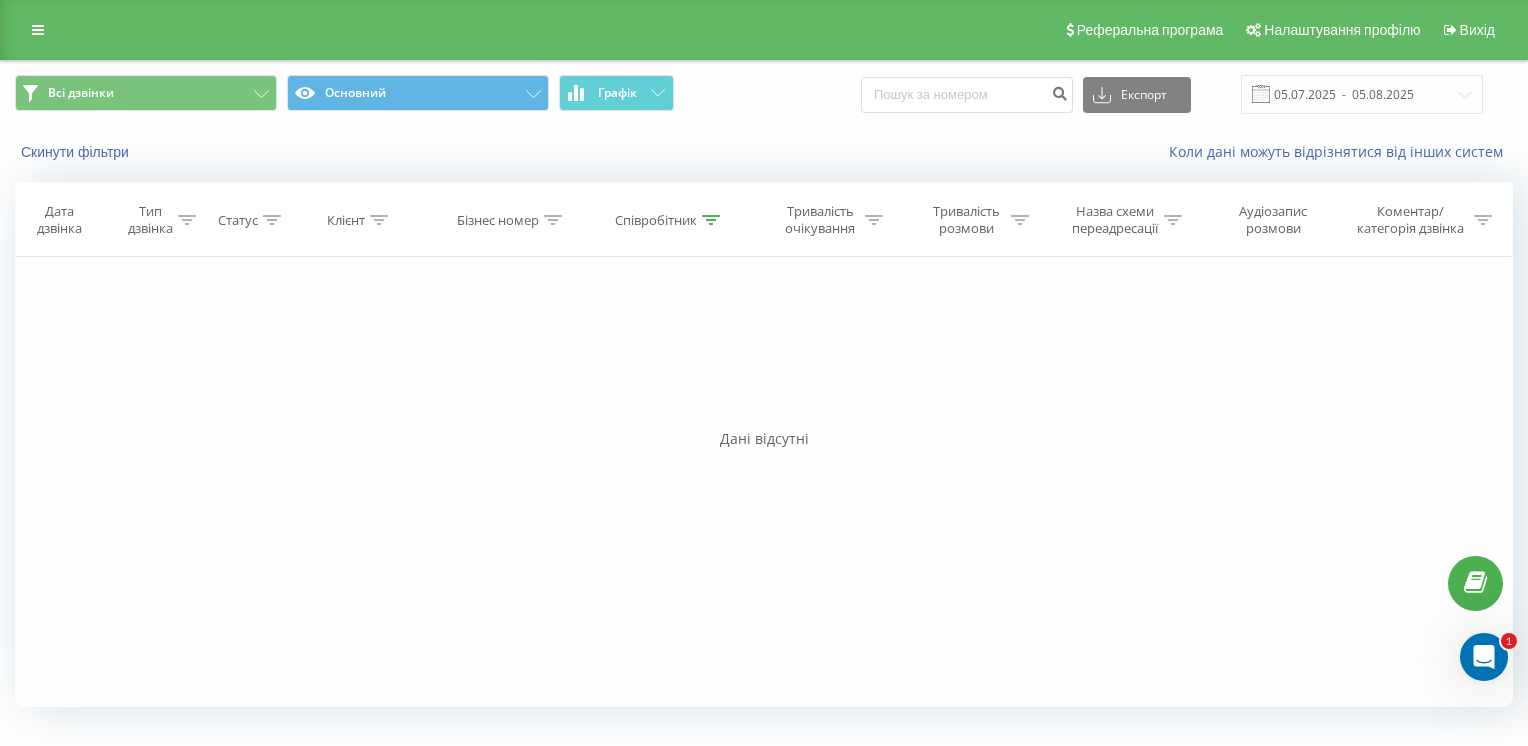 click on "Співробітник" at bounding box center (667, 220) 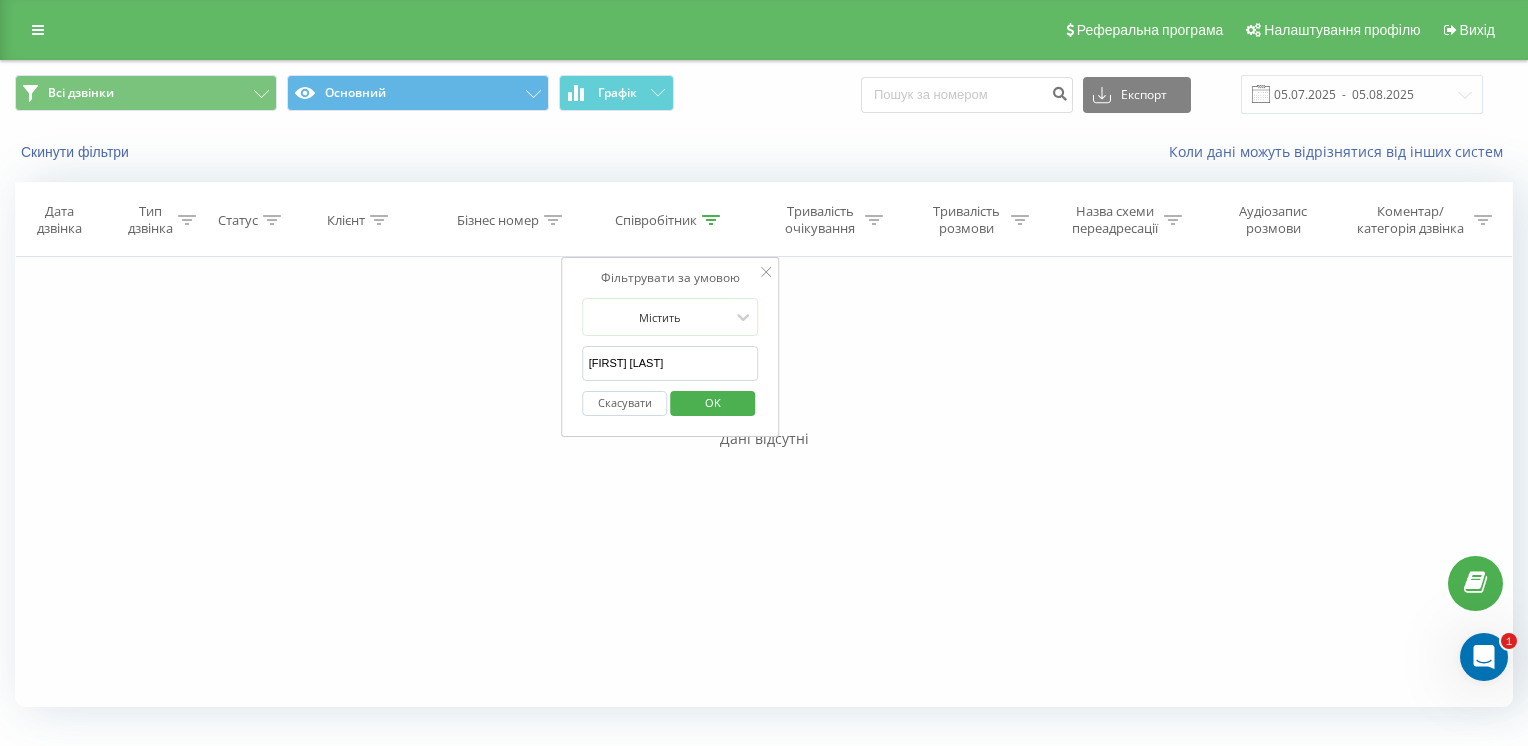 drag, startPoint x: 696, startPoint y: 359, endPoint x: 543, endPoint y: 367, distance: 153.20901 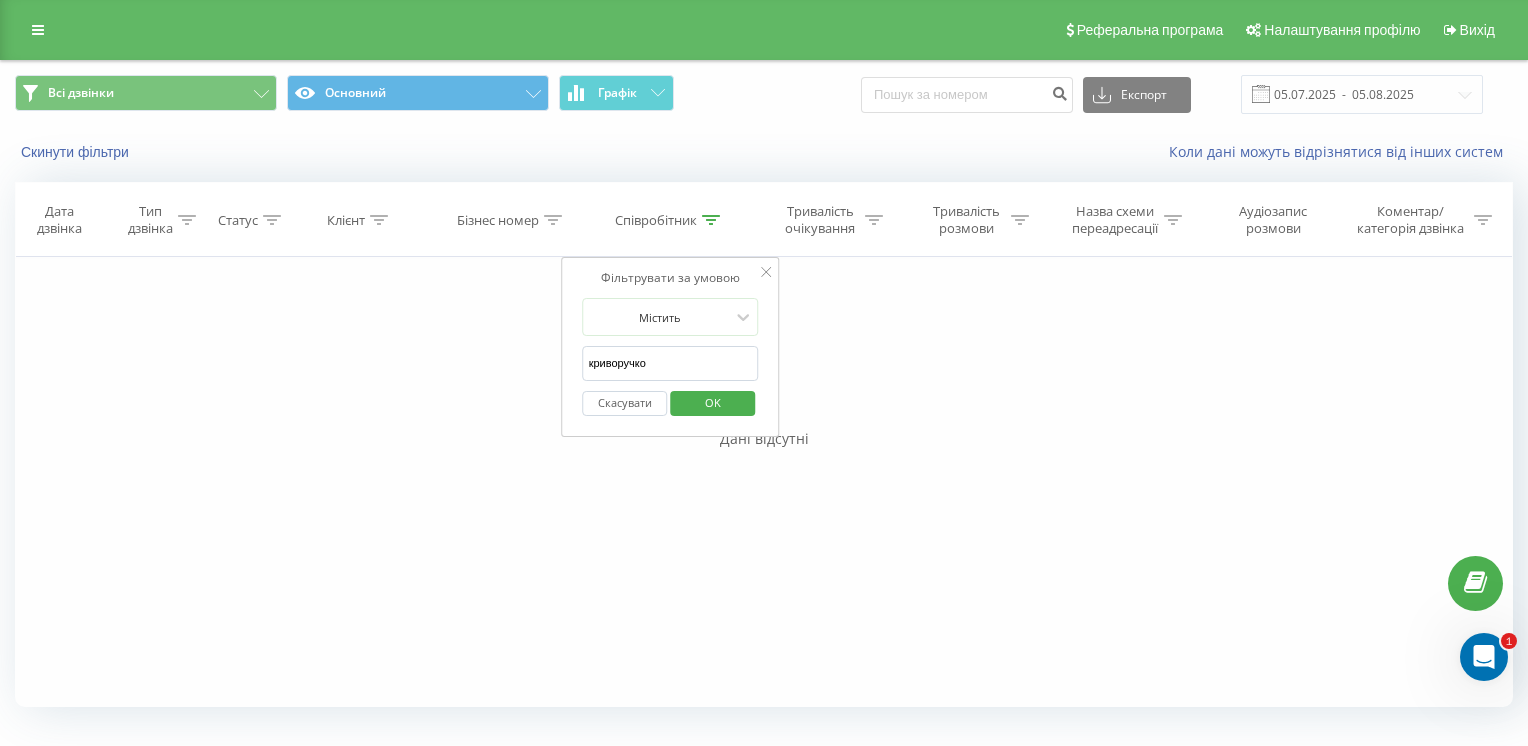 type on "криворучко" 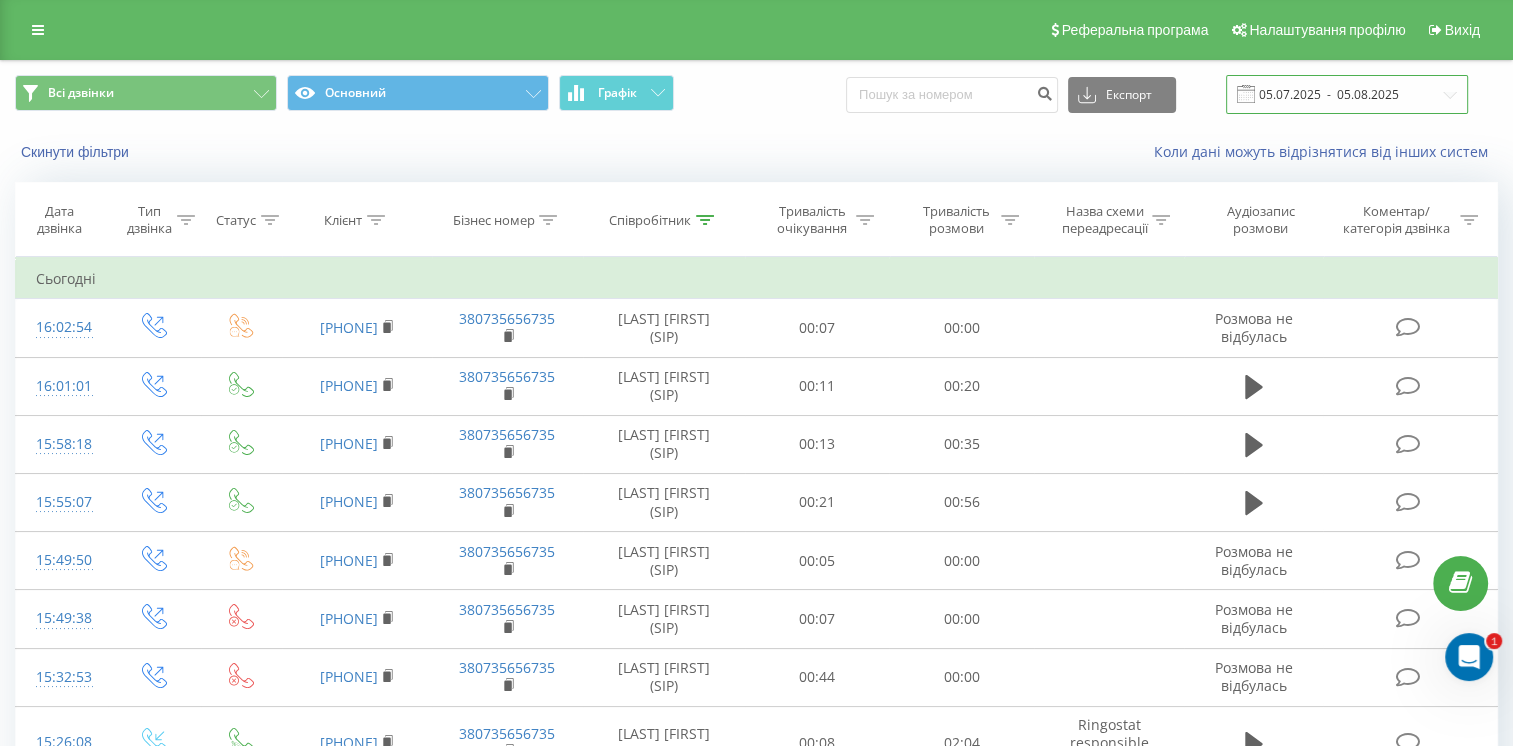 click on "05.07.2025  -  05.08.2025" at bounding box center (1347, 94) 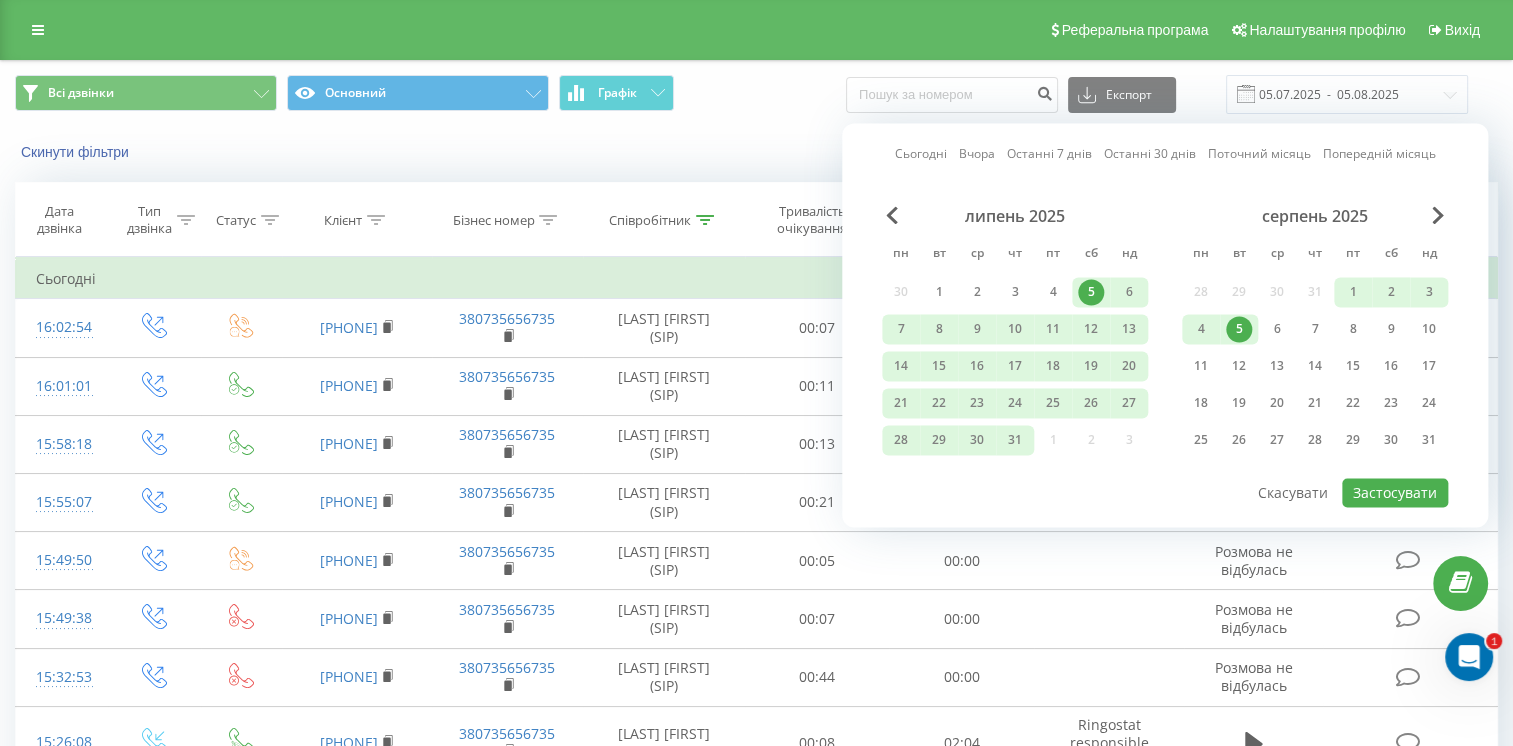 click on "5" at bounding box center (1239, 329) 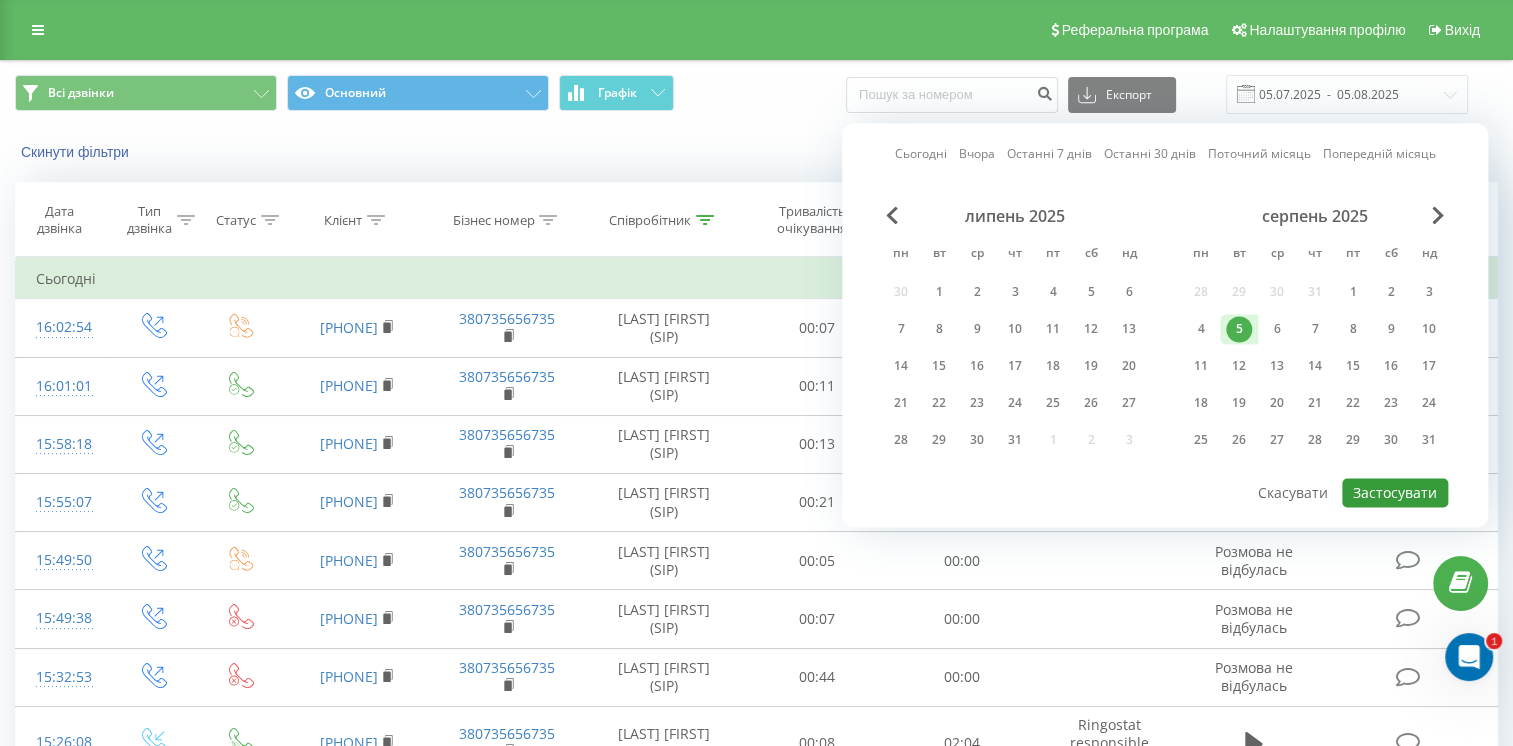 click on "Застосувати" at bounding box center [1395, 492] 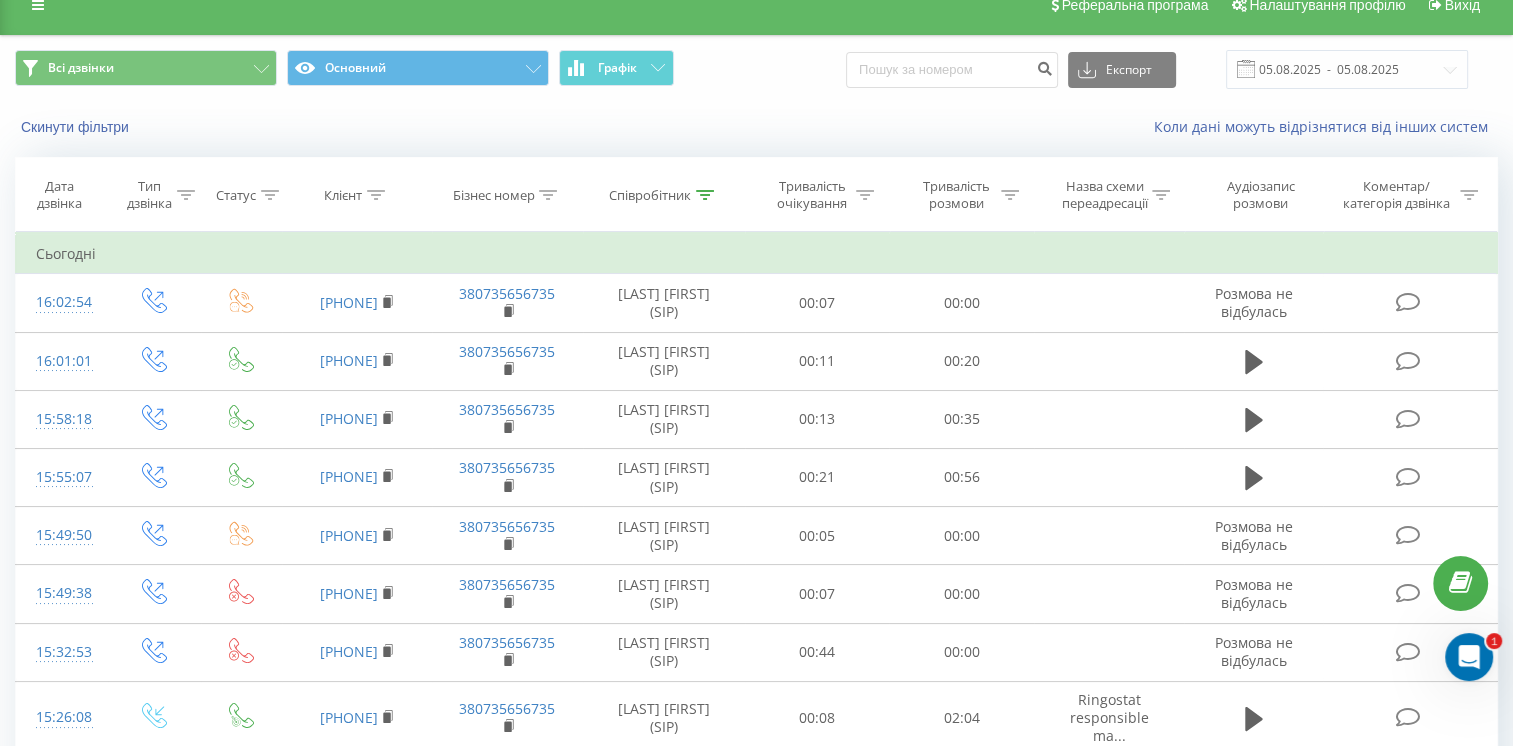 scroll, scrollTop: 0, scrollLeft: 0, axis: both 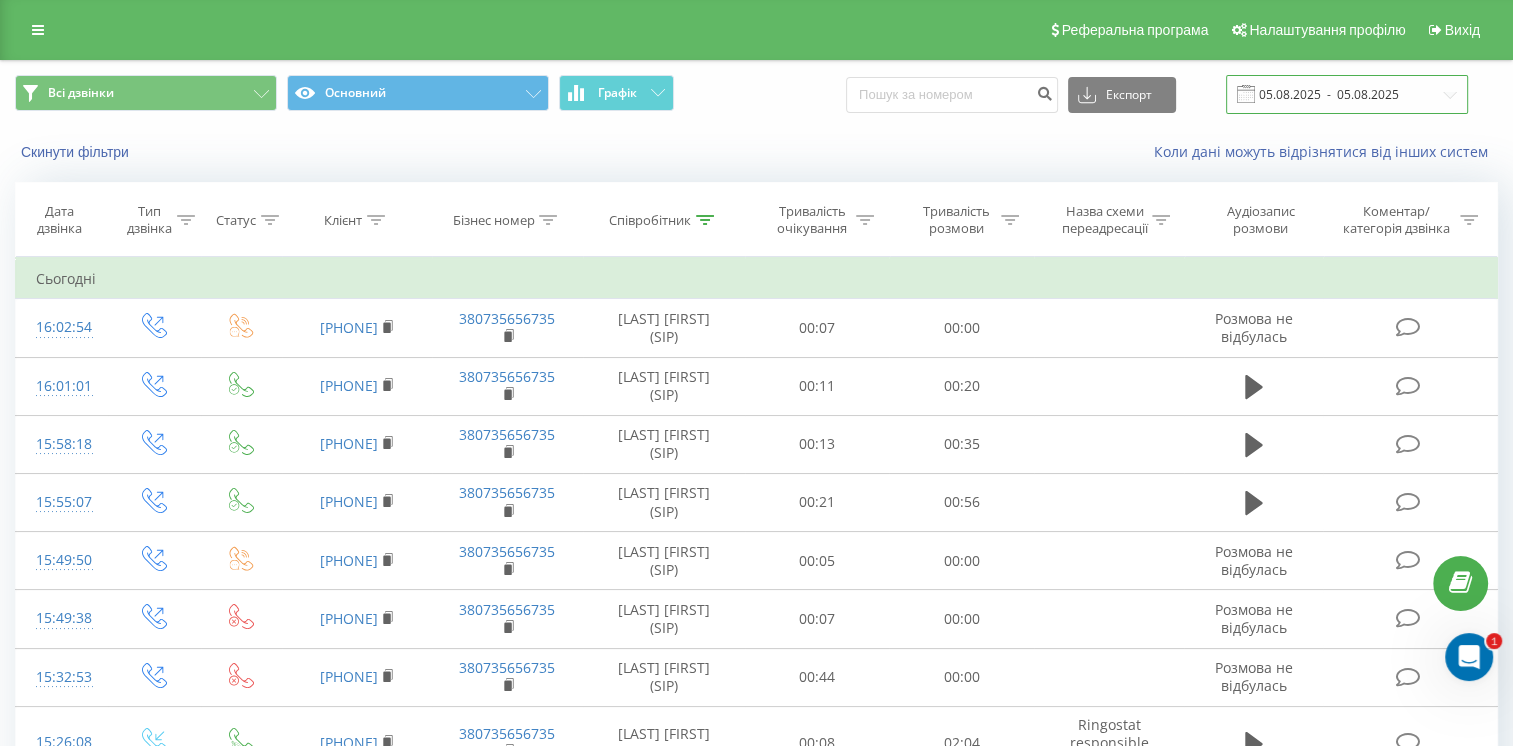 click on "05.08.2025  -  05.08.2025" at bounding box center [1347, 94] 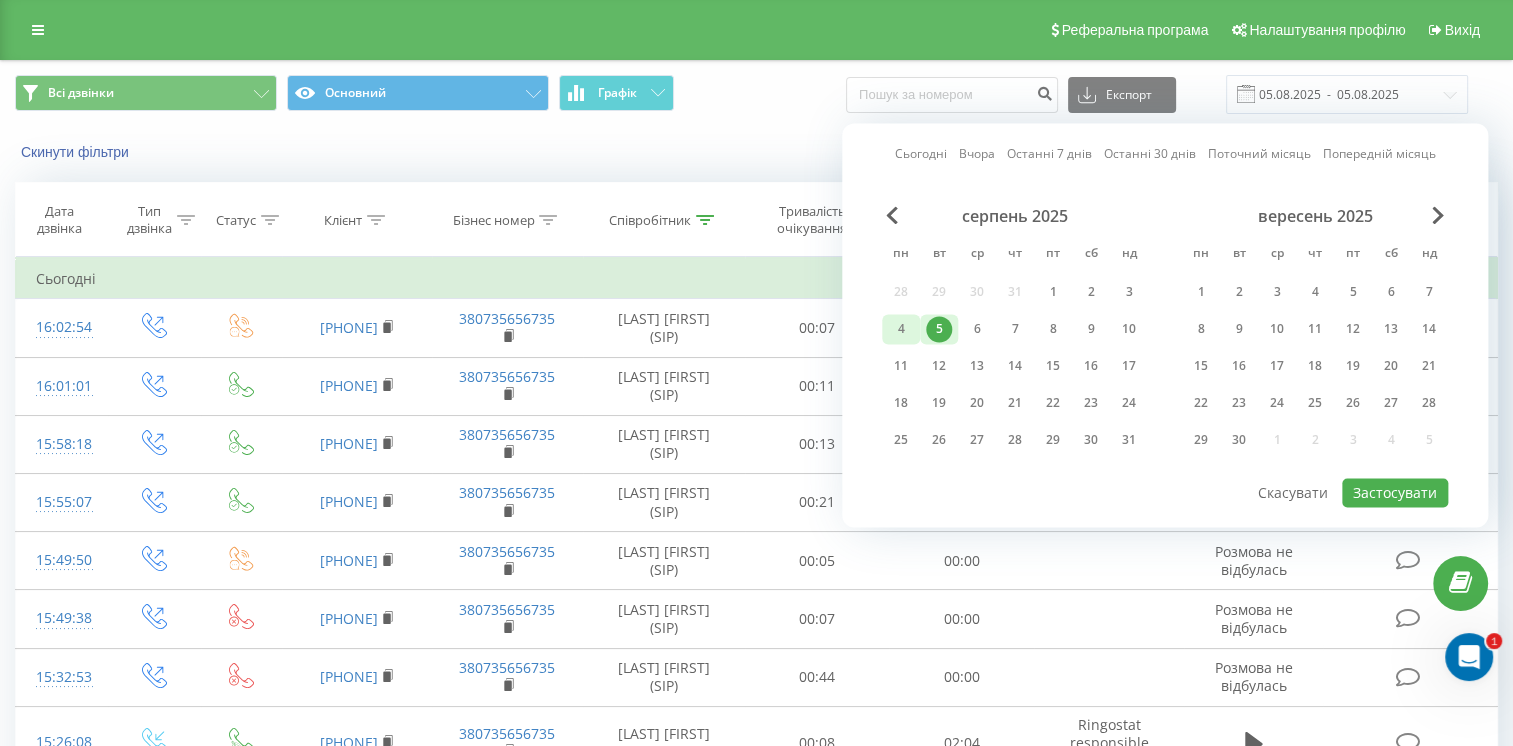 click on "4" at bounding box center (901, 329) 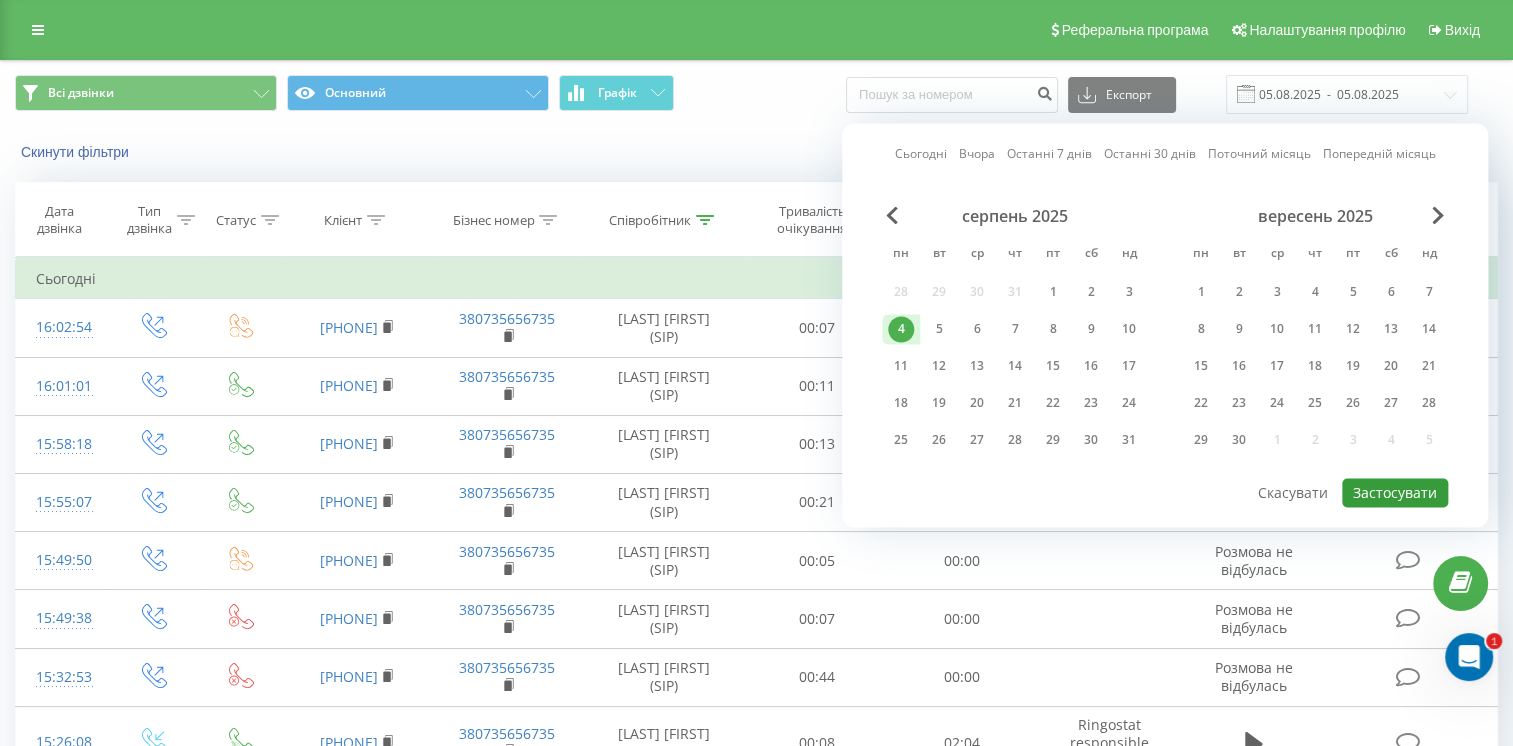 click on "Застосувати" at bounding box center [1395, 492] 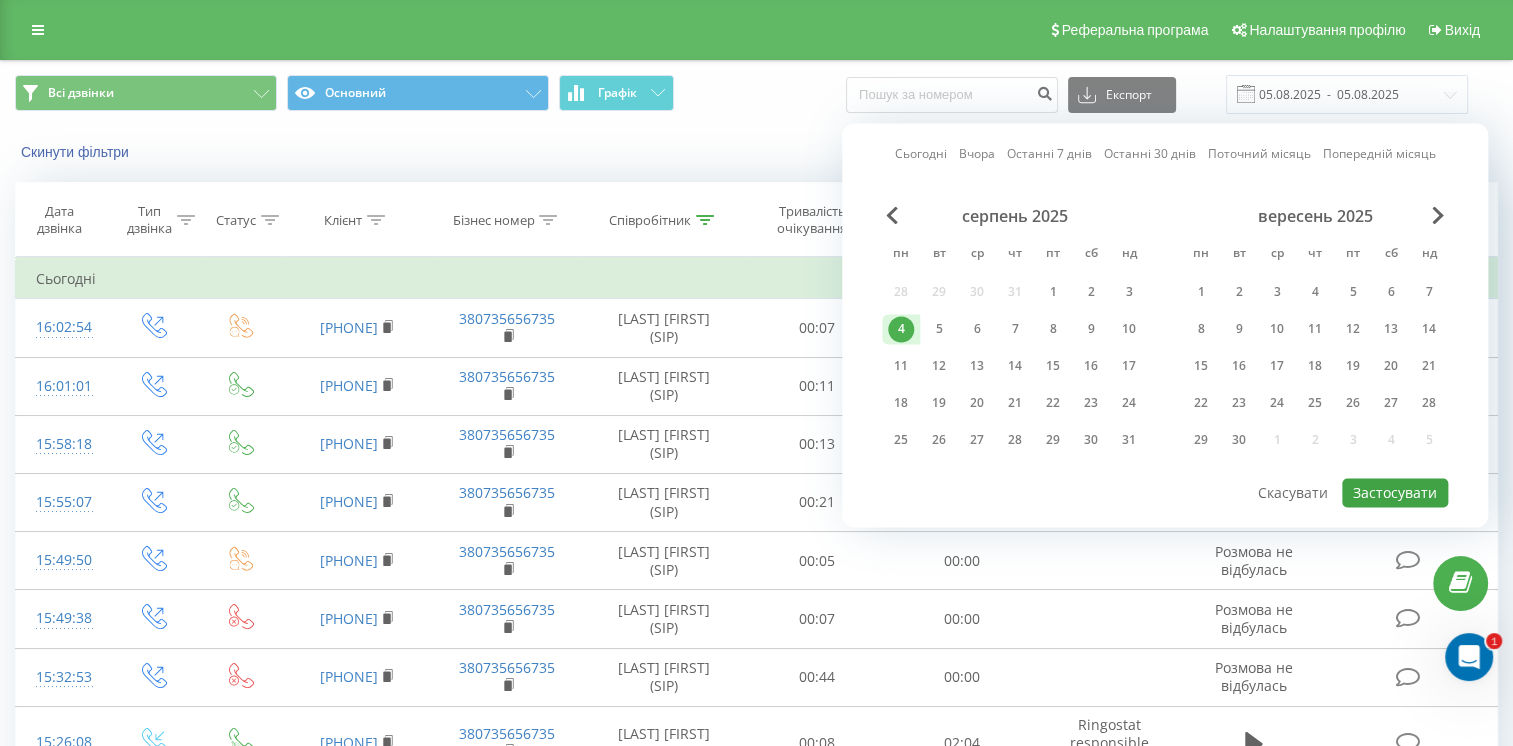 type on "04.08.2025  -  04.08.2025" 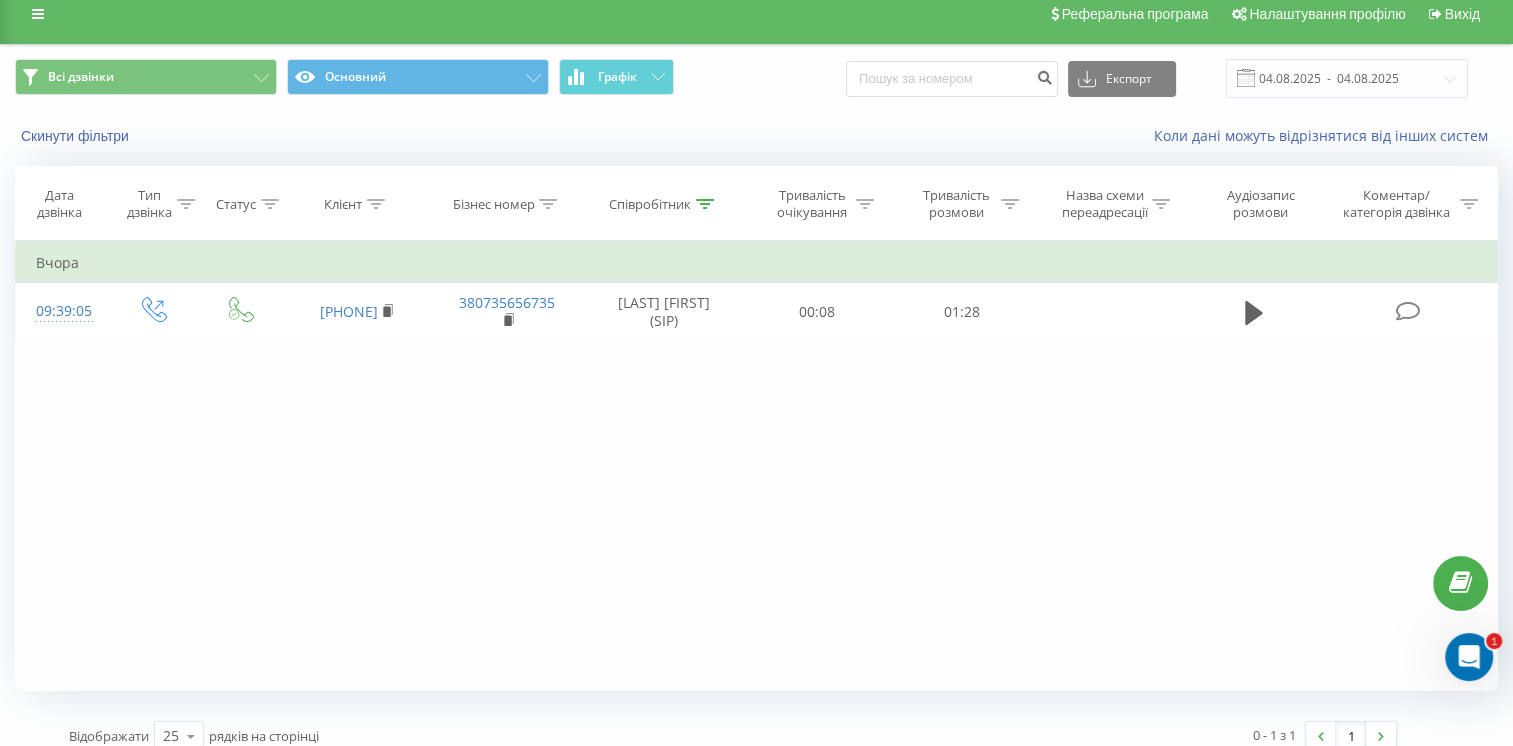 scroll, scrollTop: 0, scrollLeft: 0, axis: both 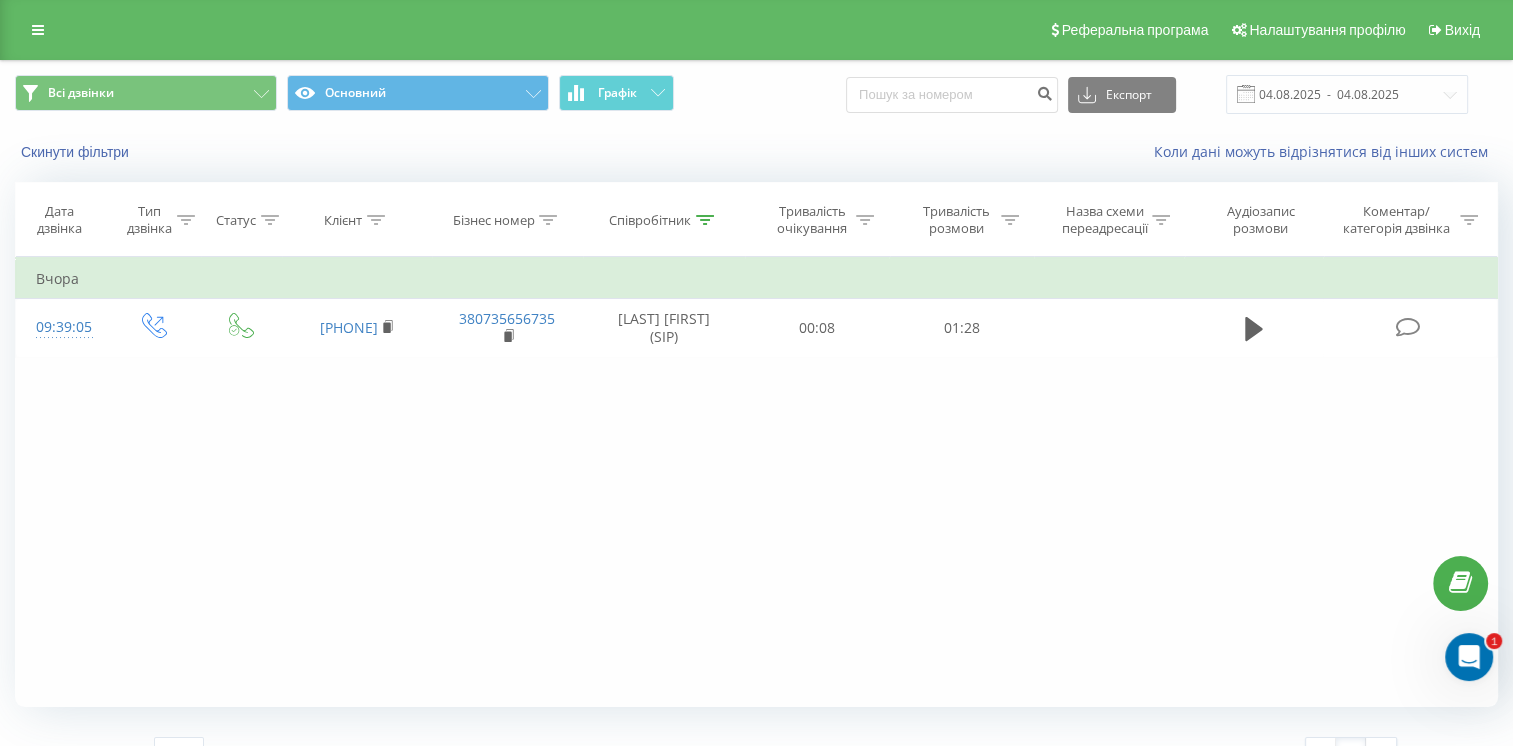 click on "Тип дзвінка" at bounding box center [149, 220] 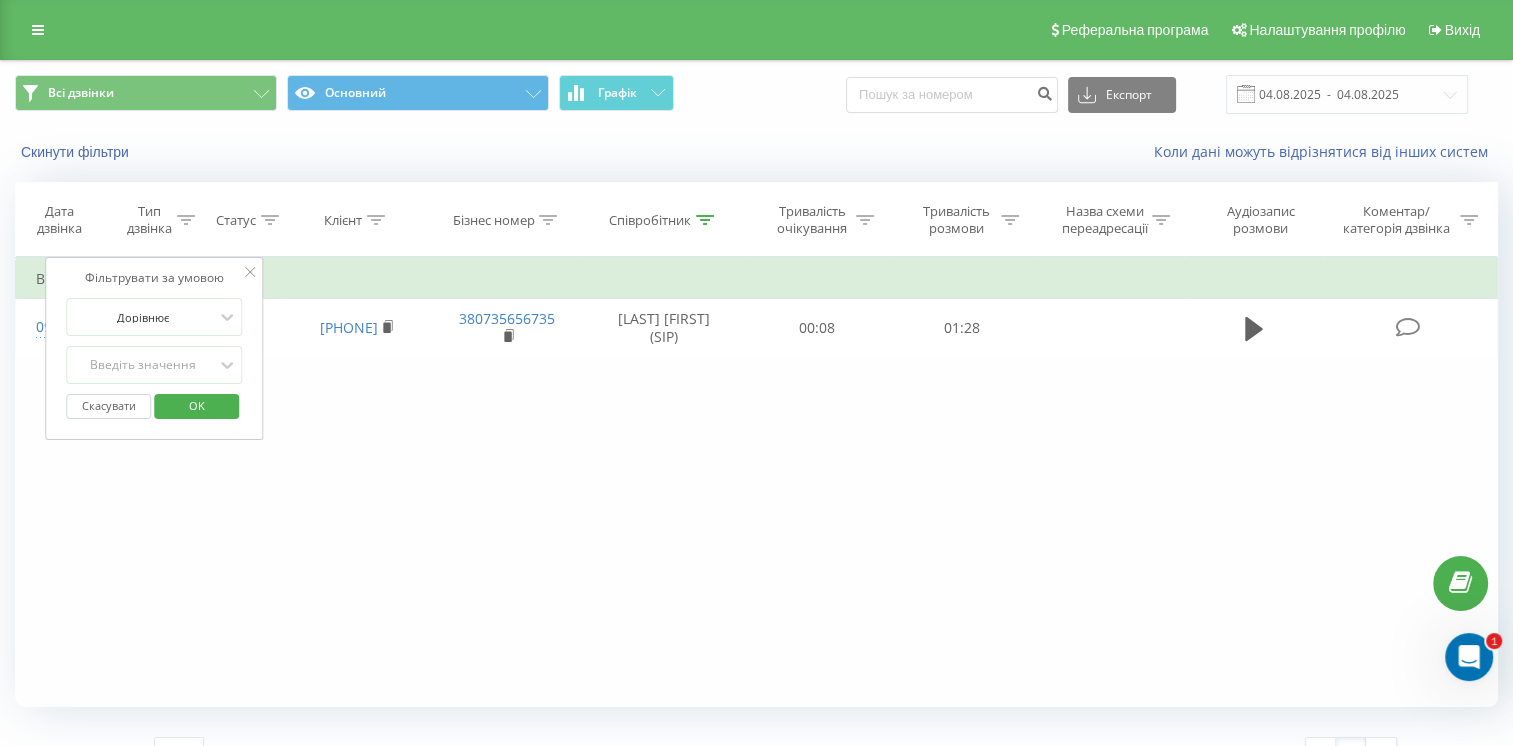 click on "Дата дзвінка" at bounding box center (59, 220) 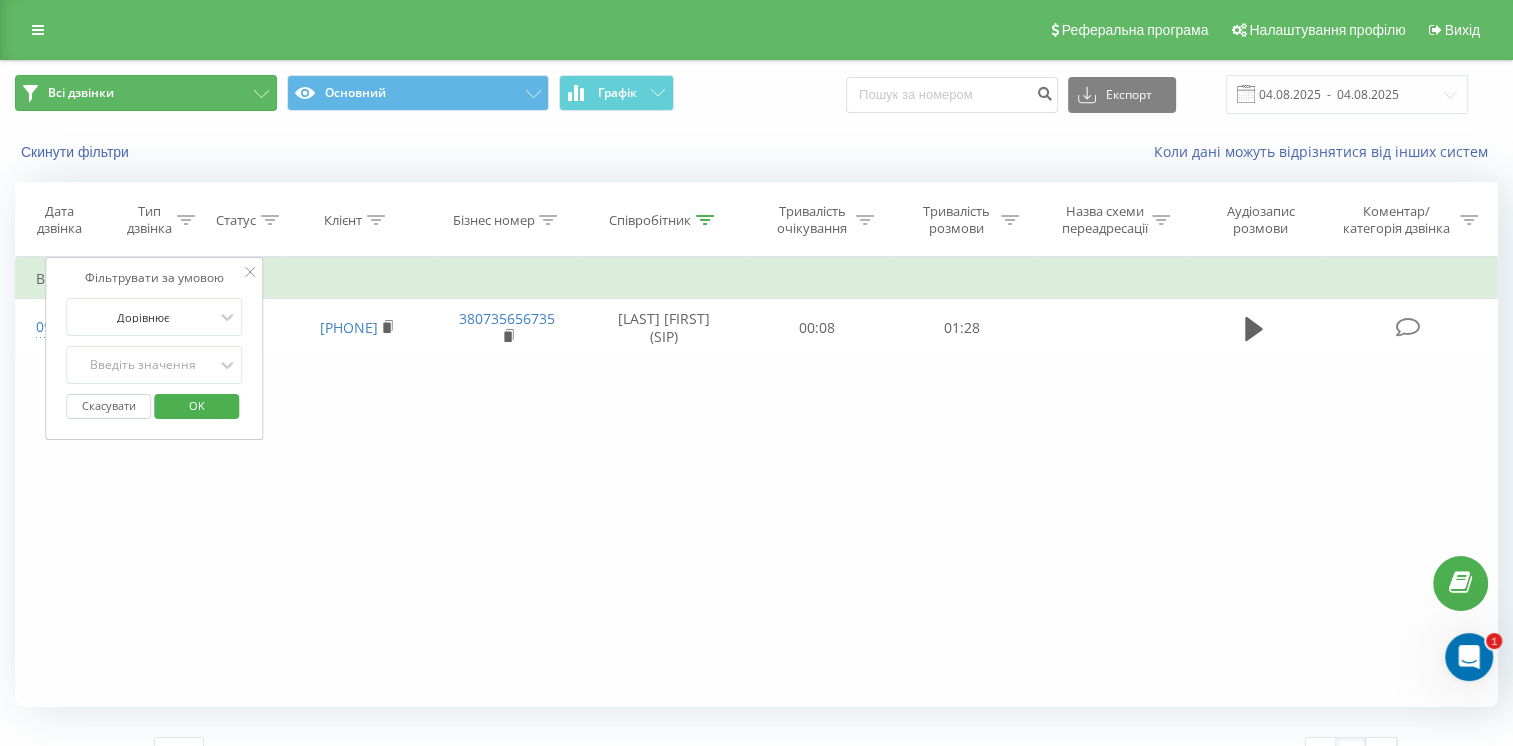 click on "Всі дзвінки" at bounding box center (146, 93) 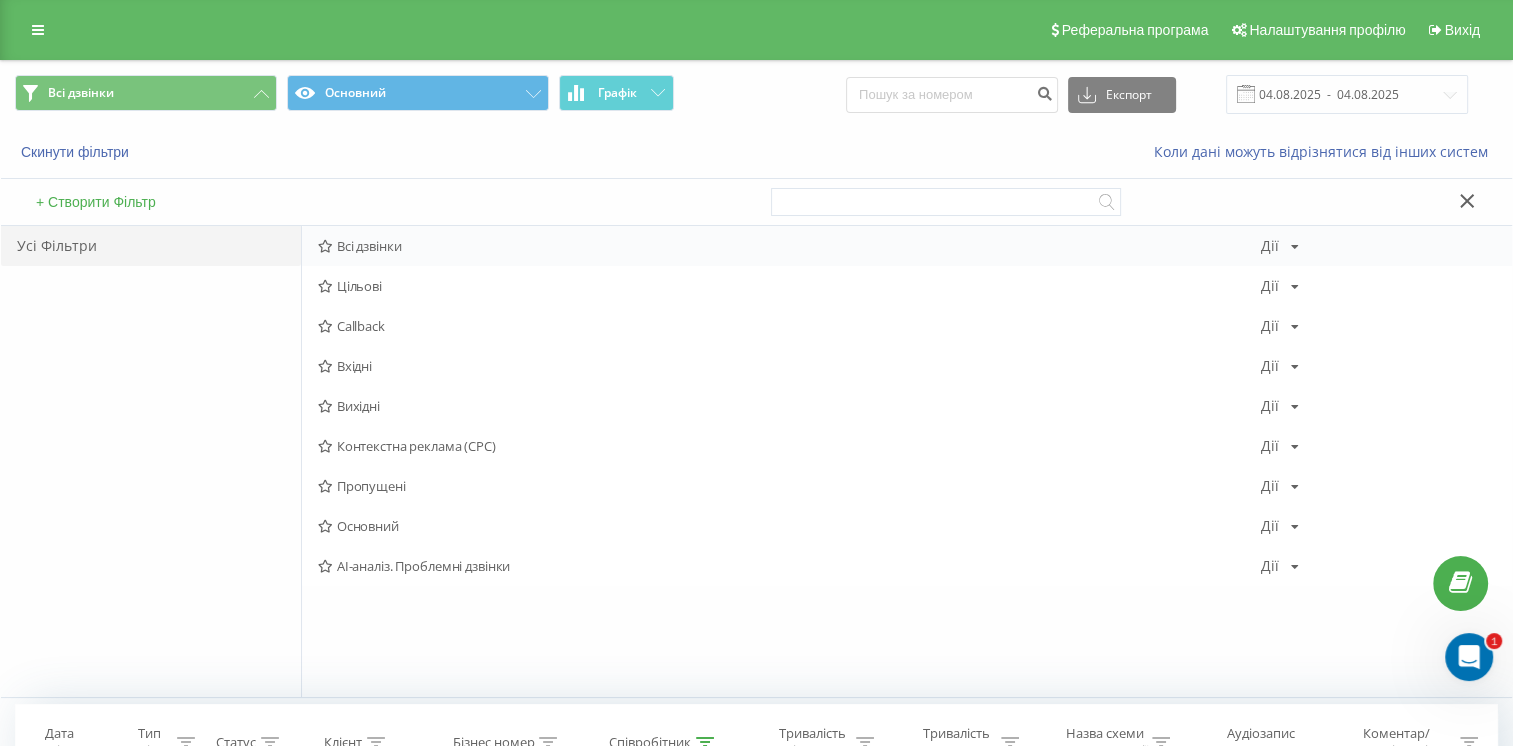 click on "Всі дзвінки" at bounding box center [789, 246] 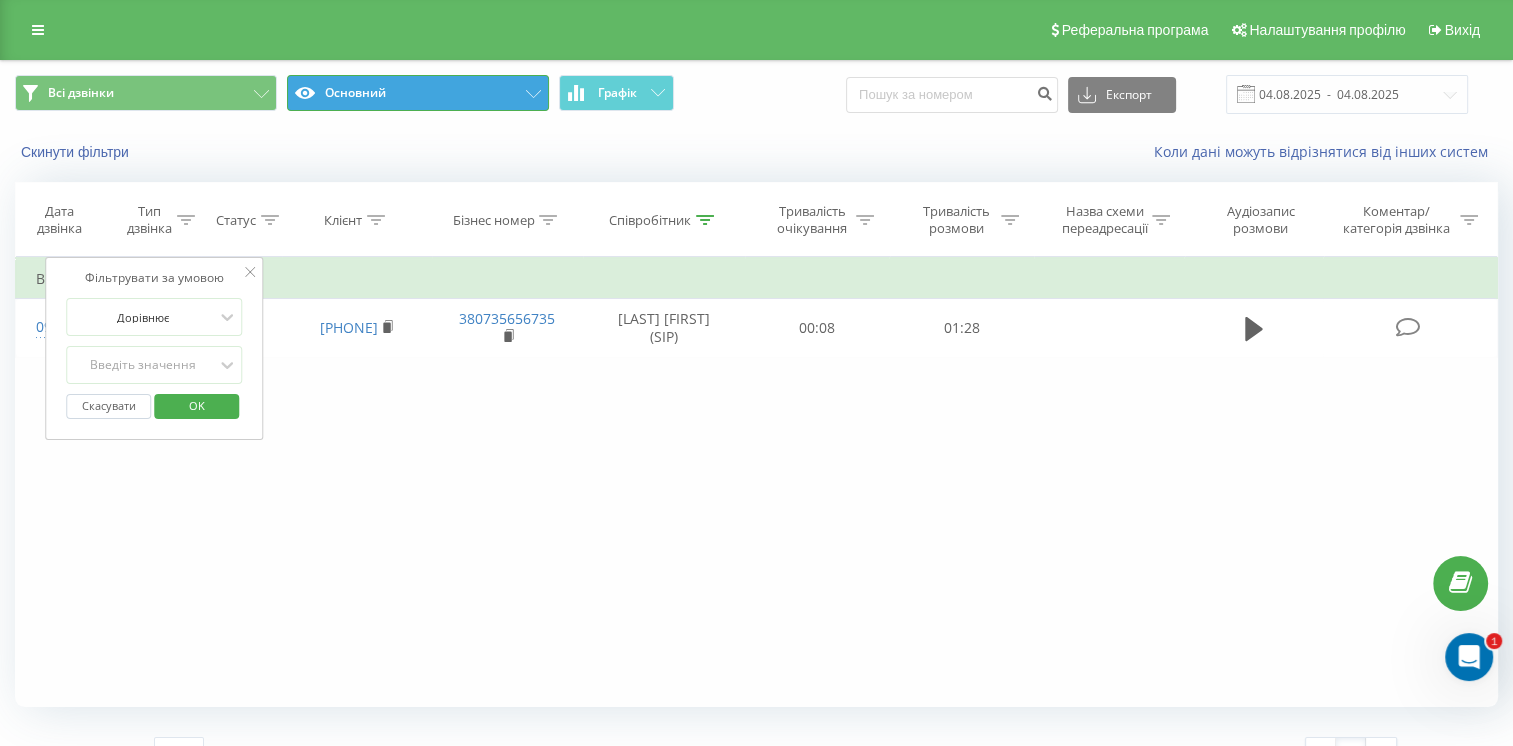 click 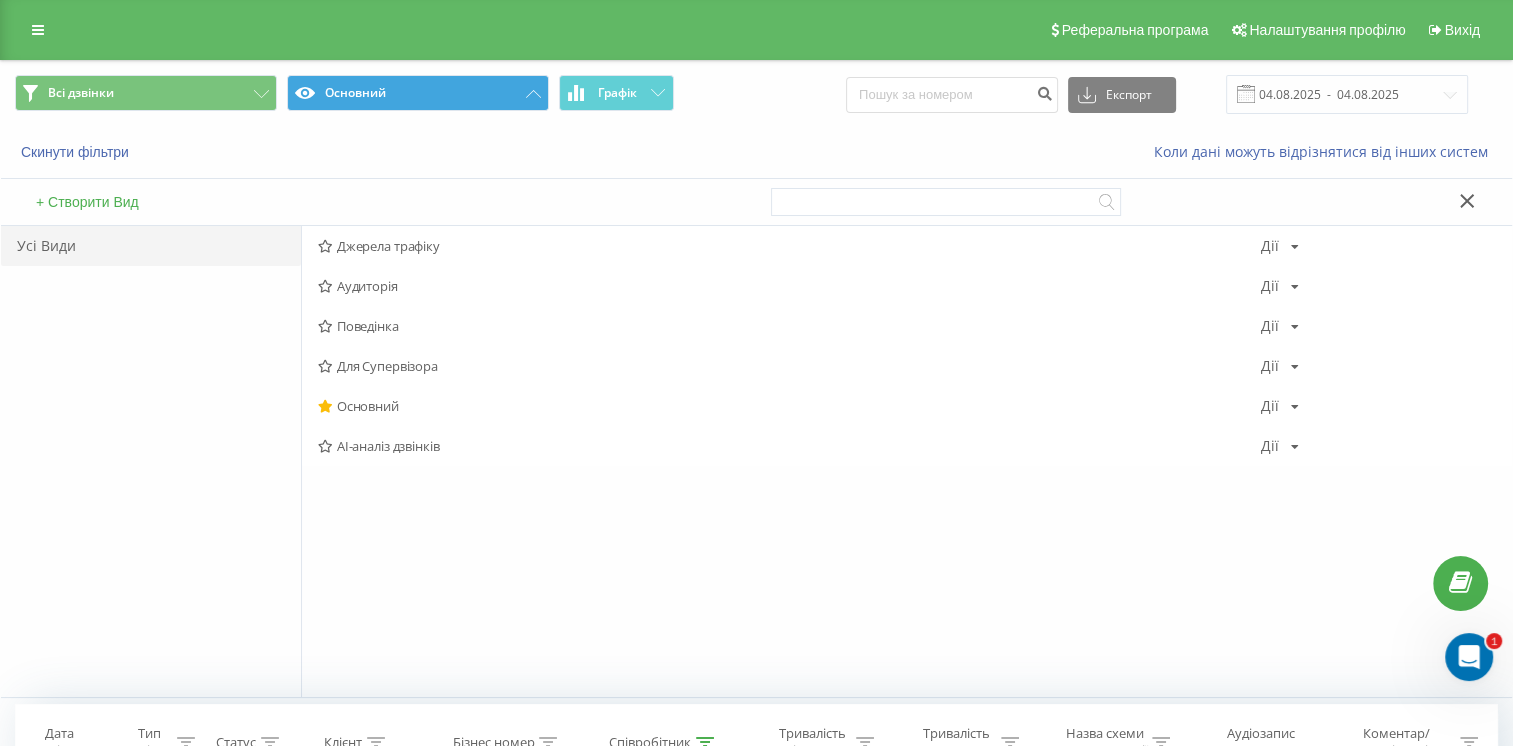 click on "Скинути фільтри" at bounding box center (284, 152) 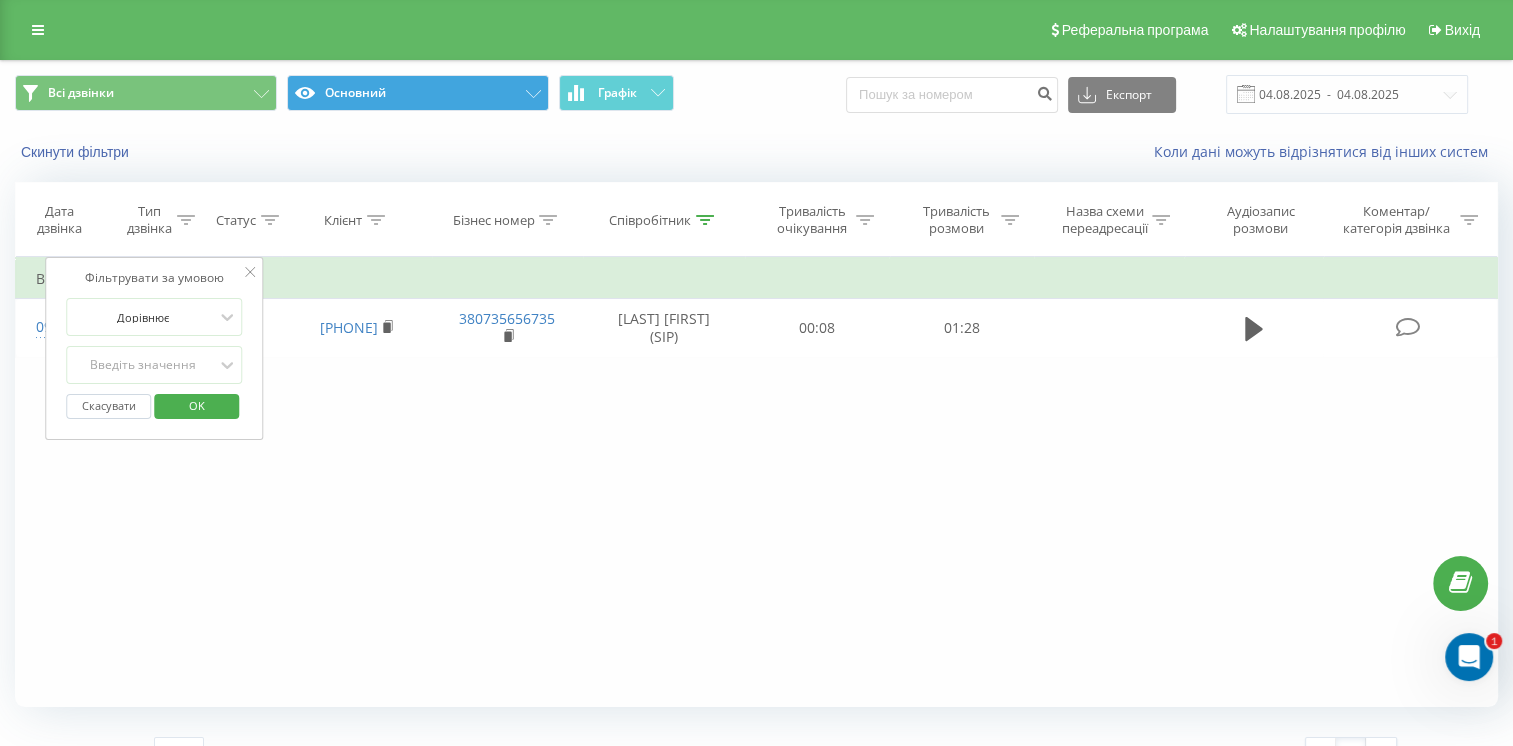 click on "Фільтрувати за умовою Дорівнює Введіть значення Скасувати OK Фільтрувати за умовою Дорівнює Введіть значення Скасувати OK Фільтрувати за умовою Містить Скасувати OK Фільтрувати за умовою Містить Скасувати OK Фільтрувати за умовою Містить [LAST] Скасувати OK Фільтрувати за умовою Дорівнює Скасувати OK Фільтрувати за умовою Дорівнює Скасувати OK Фільтрувати за умовою Містить Скасувати OK Фільтрувати за умовою Дорівнює Введіть значення Скасувати OK Вчора  09:39:05         [PHONE] [PHONE] [LAST] [FIRST] (SIP) 00:08 01:28" at bounding box center [756, 482] 